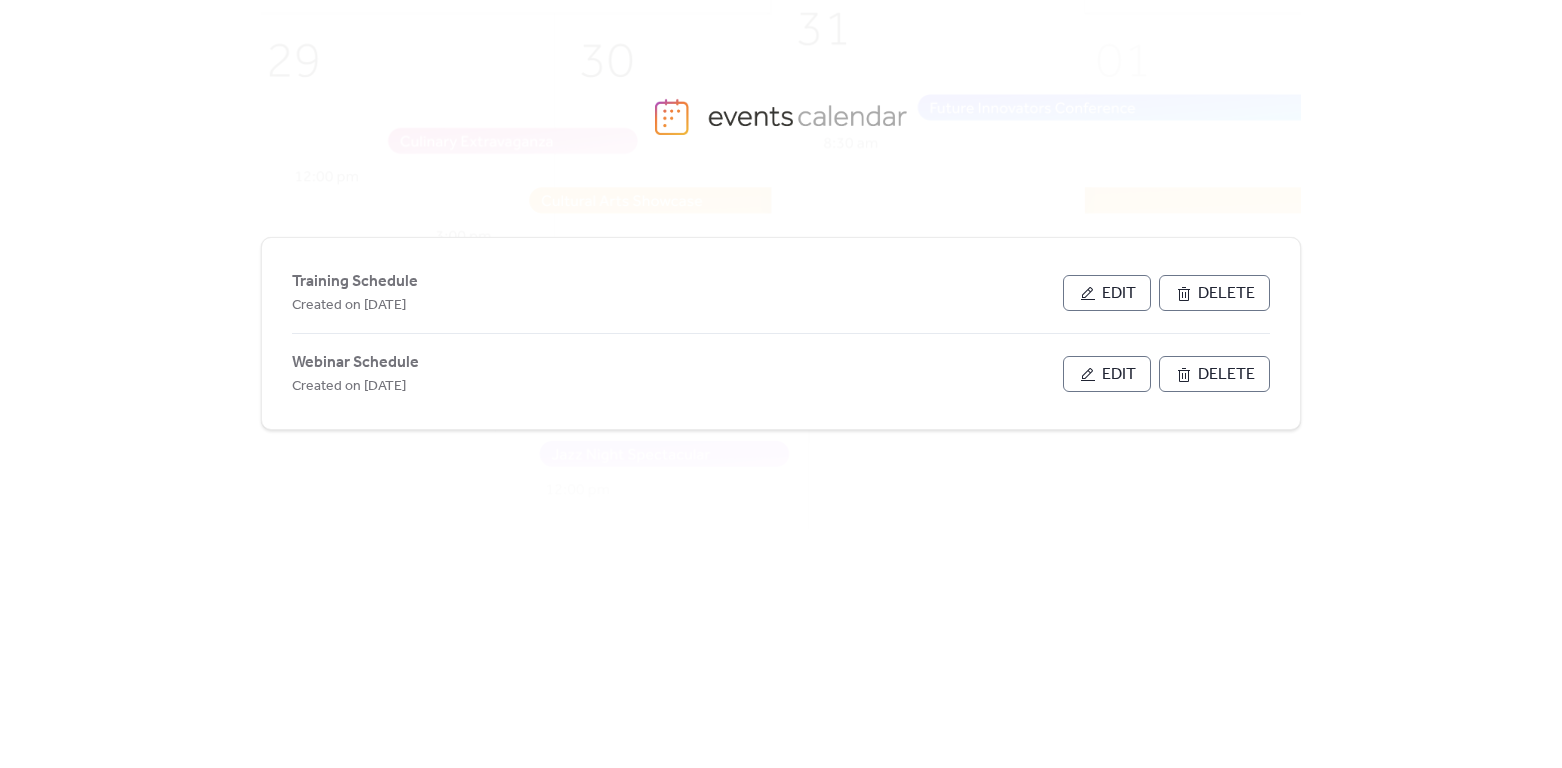 scroll, scrollTop: 0, scrollLeft: 0, axis: both 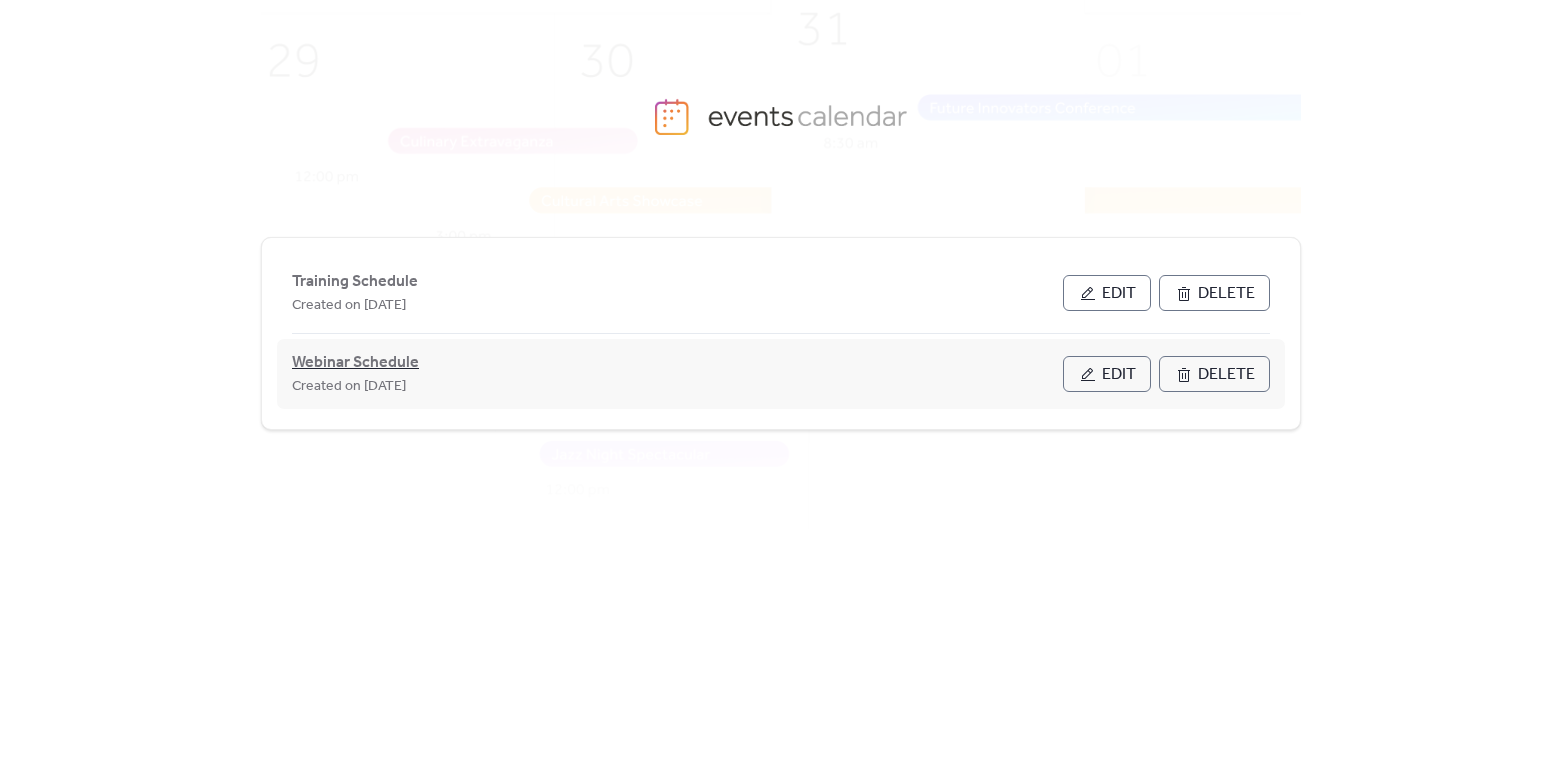 click on "Webinar Schedule" at bounding box center [355, 363] 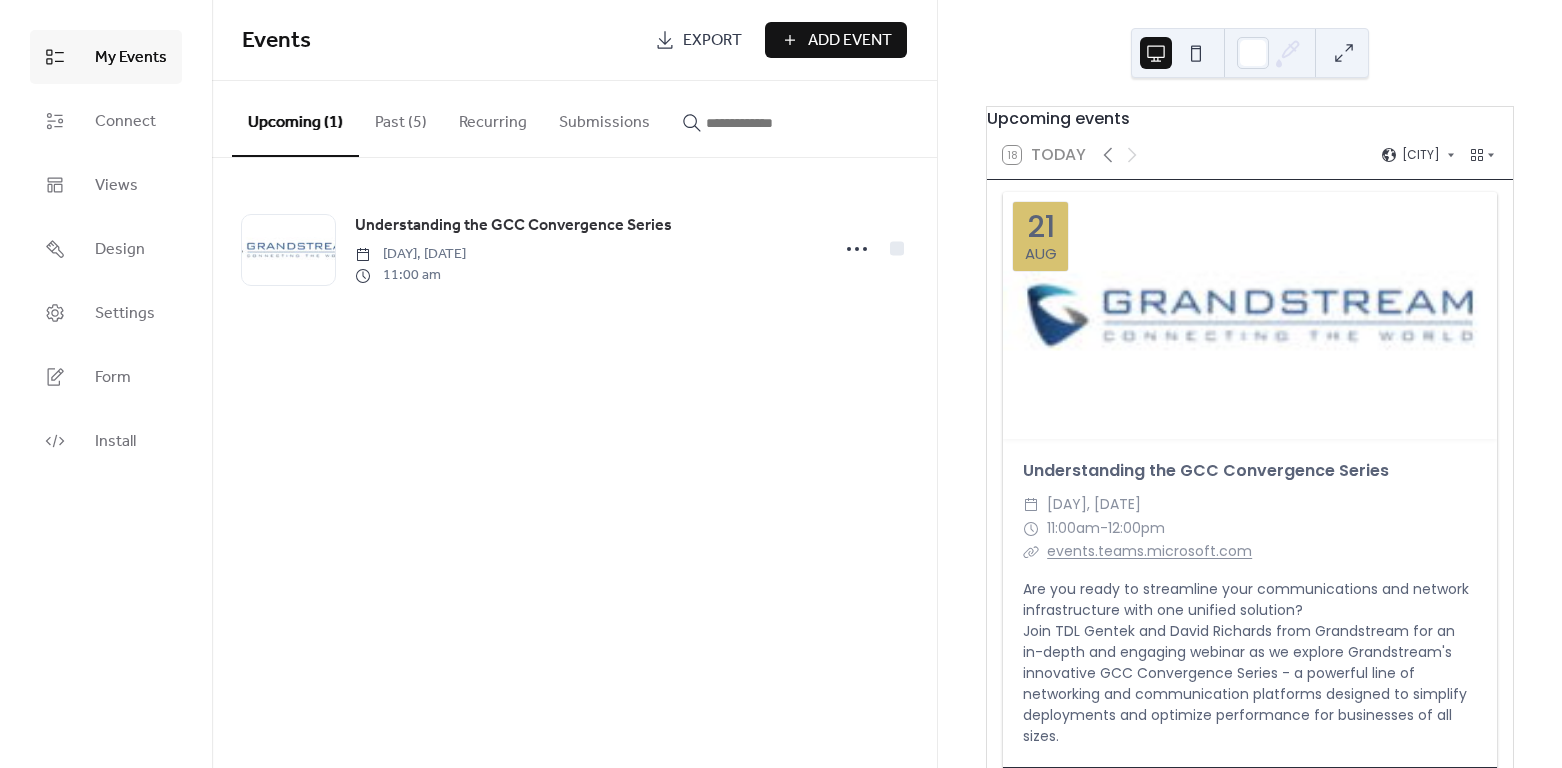 click on "Add Event" at bounding box center (850, 41) 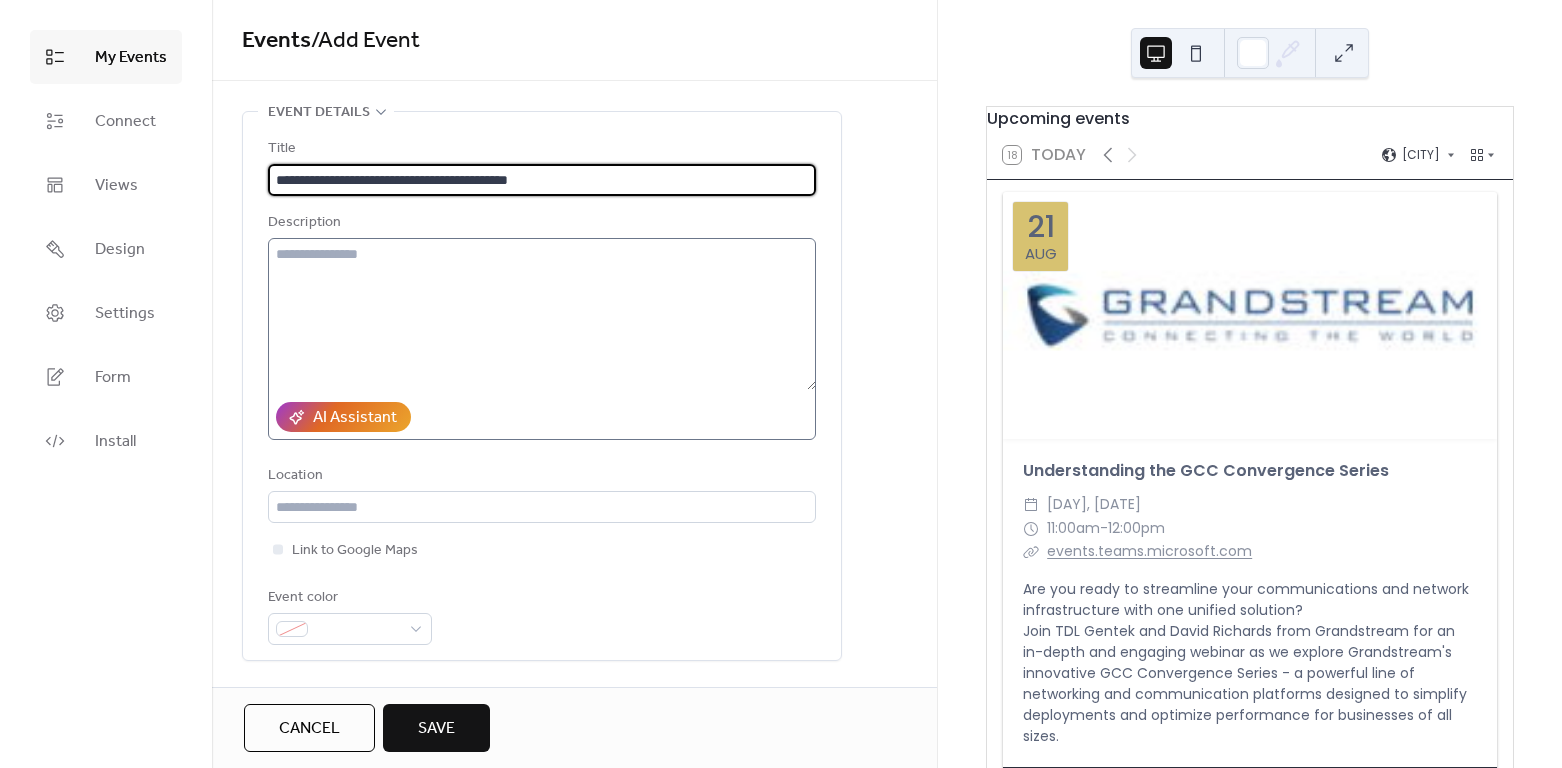 type on "**********" 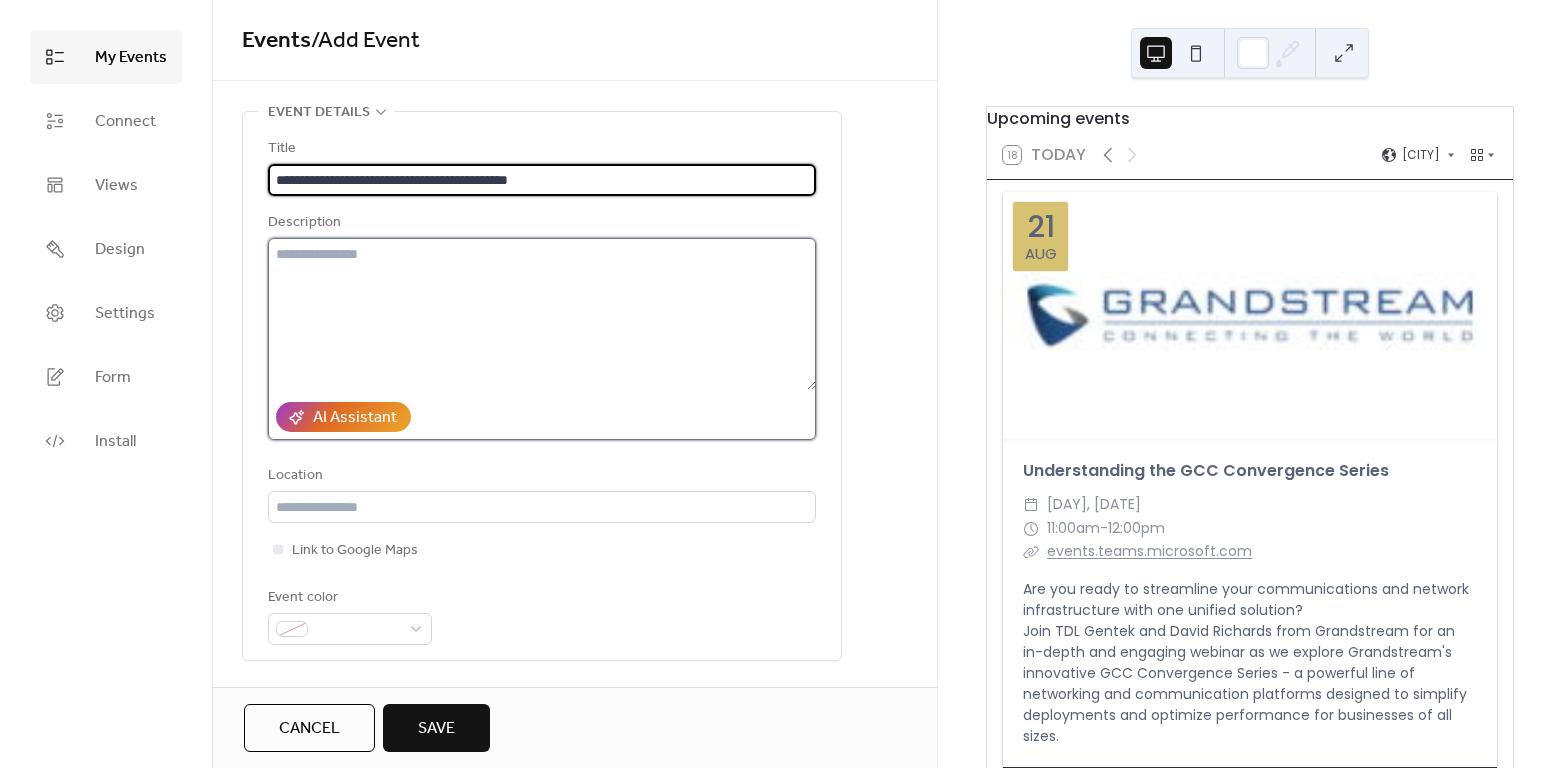click at bounding box center (542, 314) 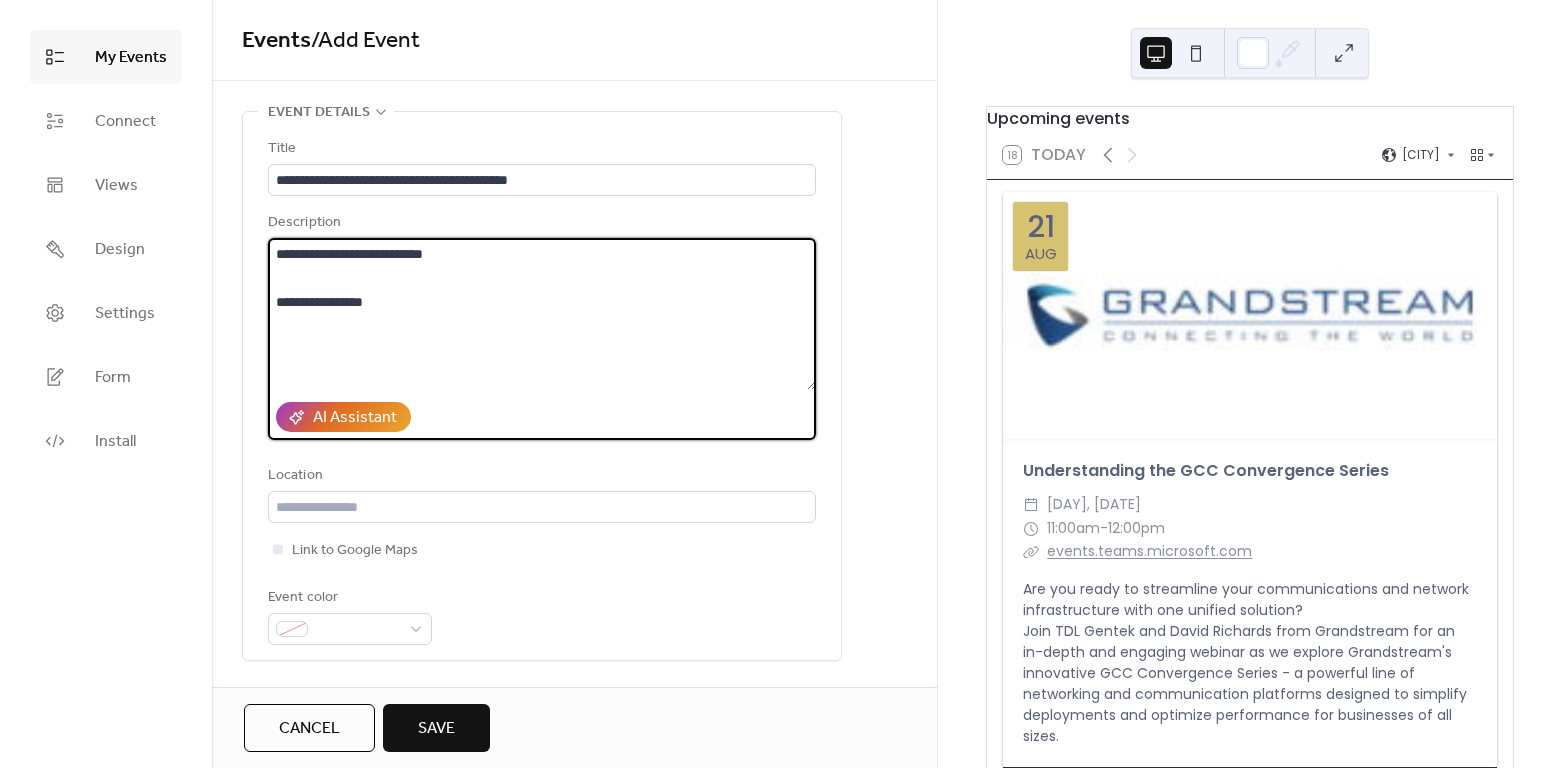 drag, startPoint x: 422, startPoint y: 307, endPoint x: 208, endPoint y: 228, distance: 228.1162 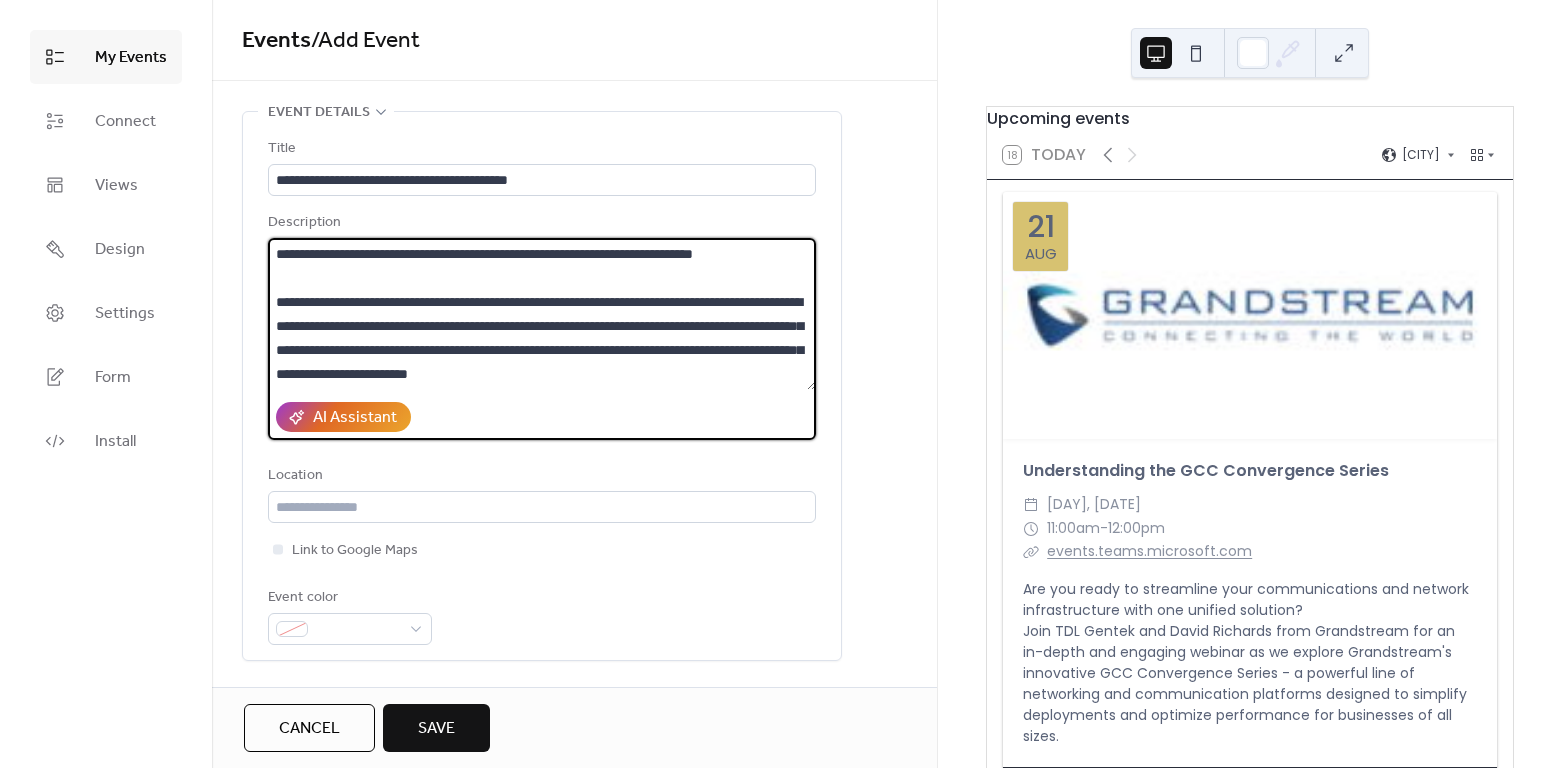 scroll, scrollTop: 93, scrollLeft: 0, axis: vertical 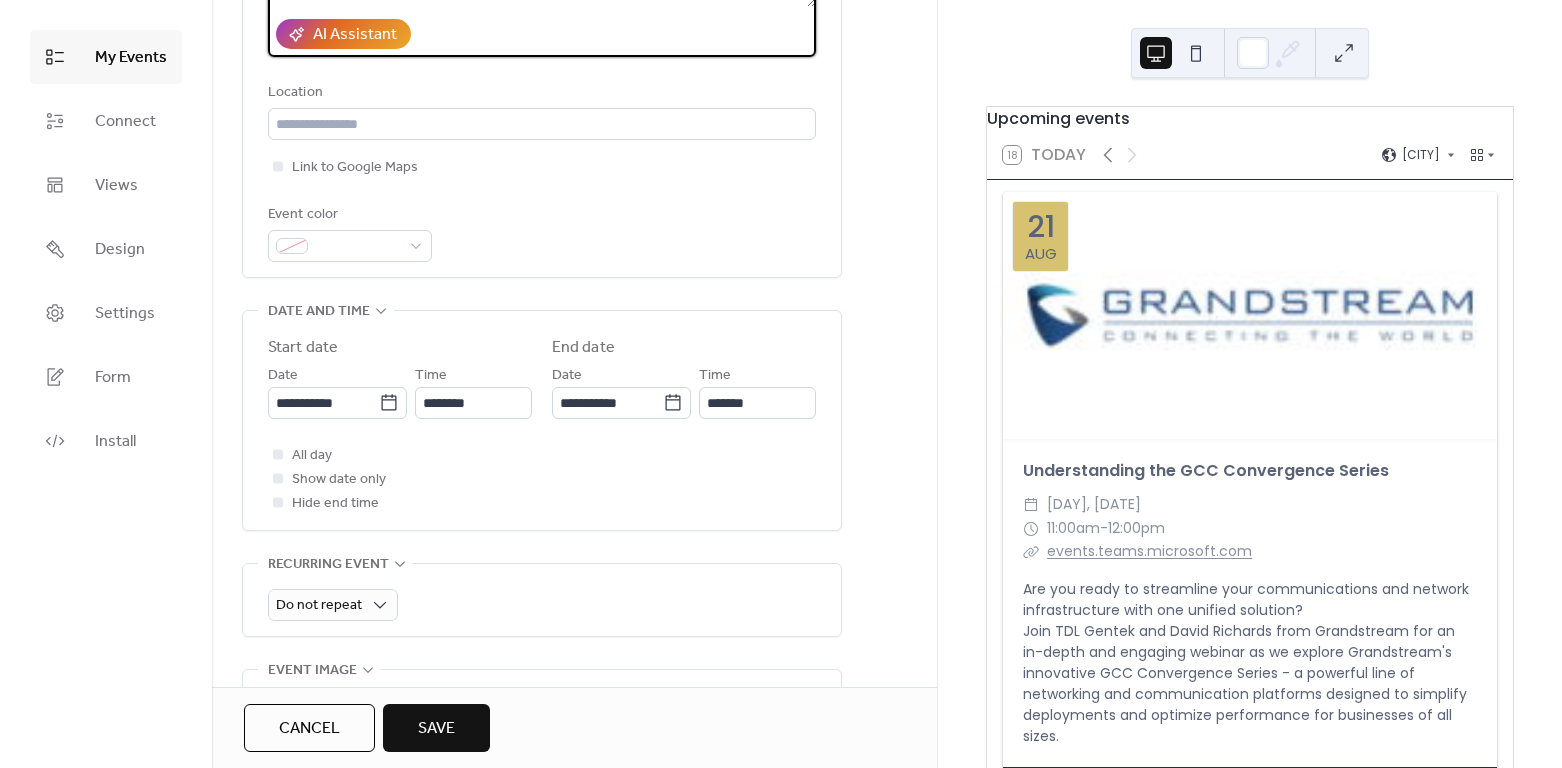 type on "**********" 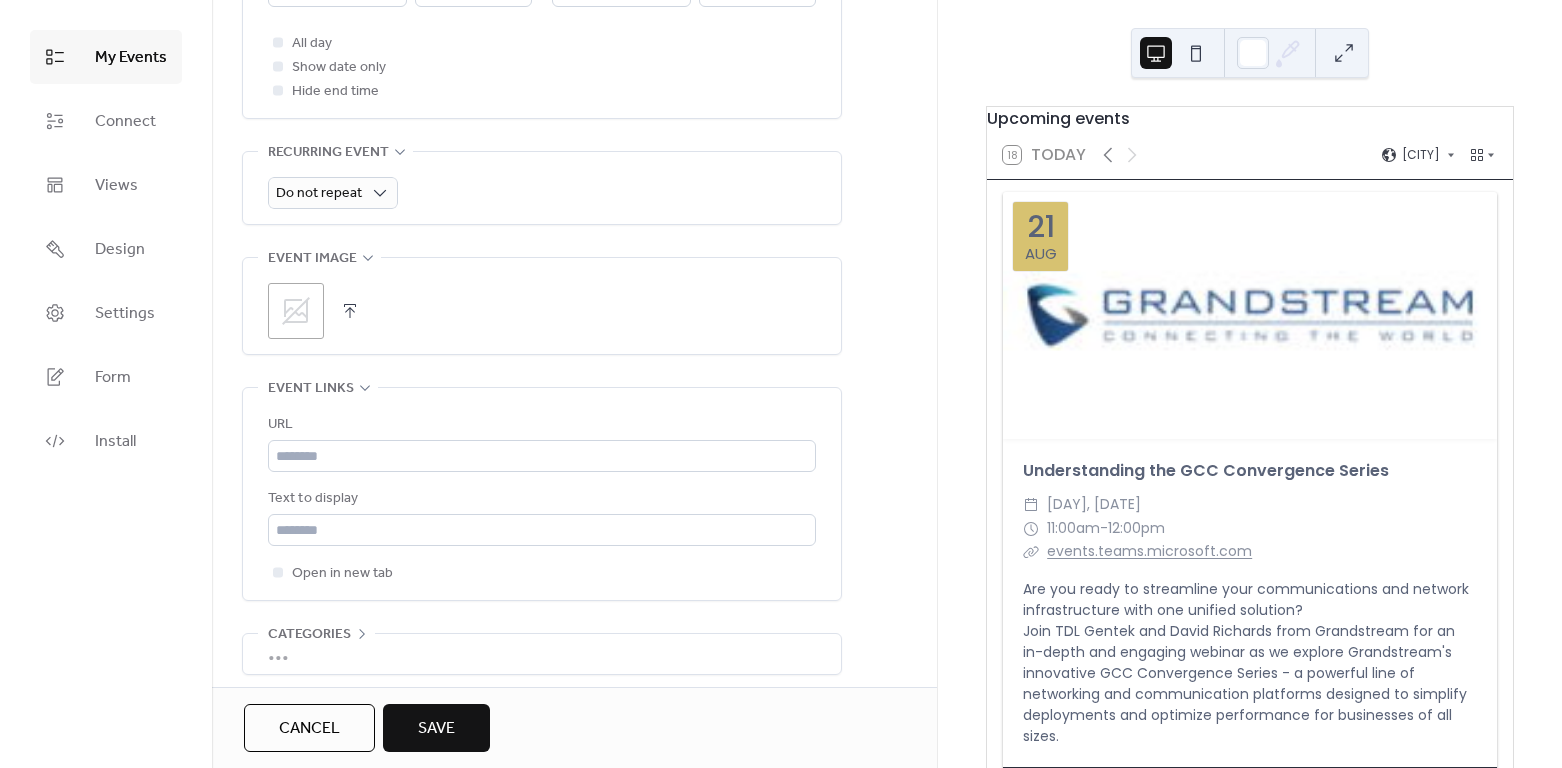 scroll, scrollTop: 817, scrollLeft: 0, axis: vertical 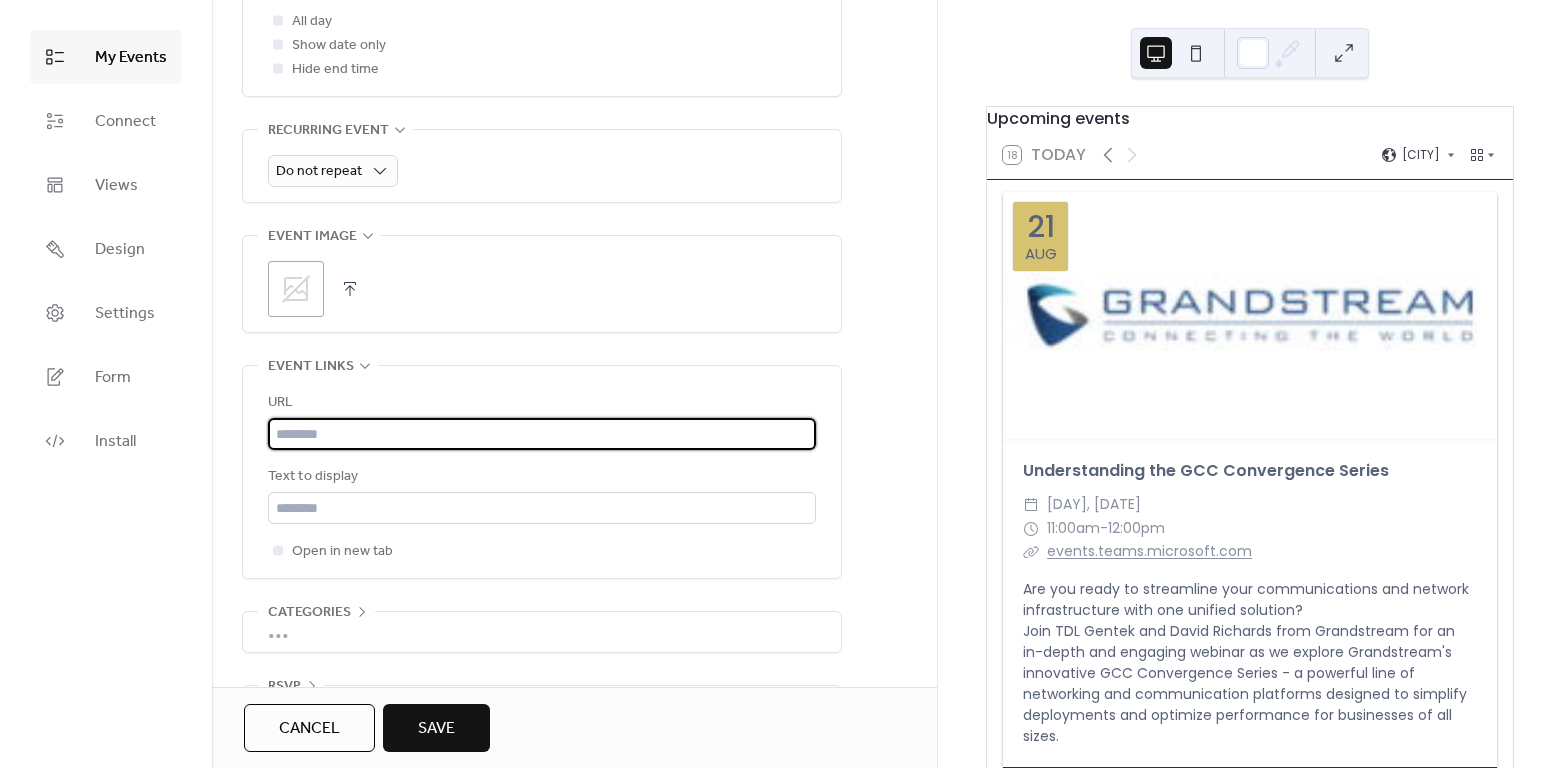 click at bounding box center (542, 434) 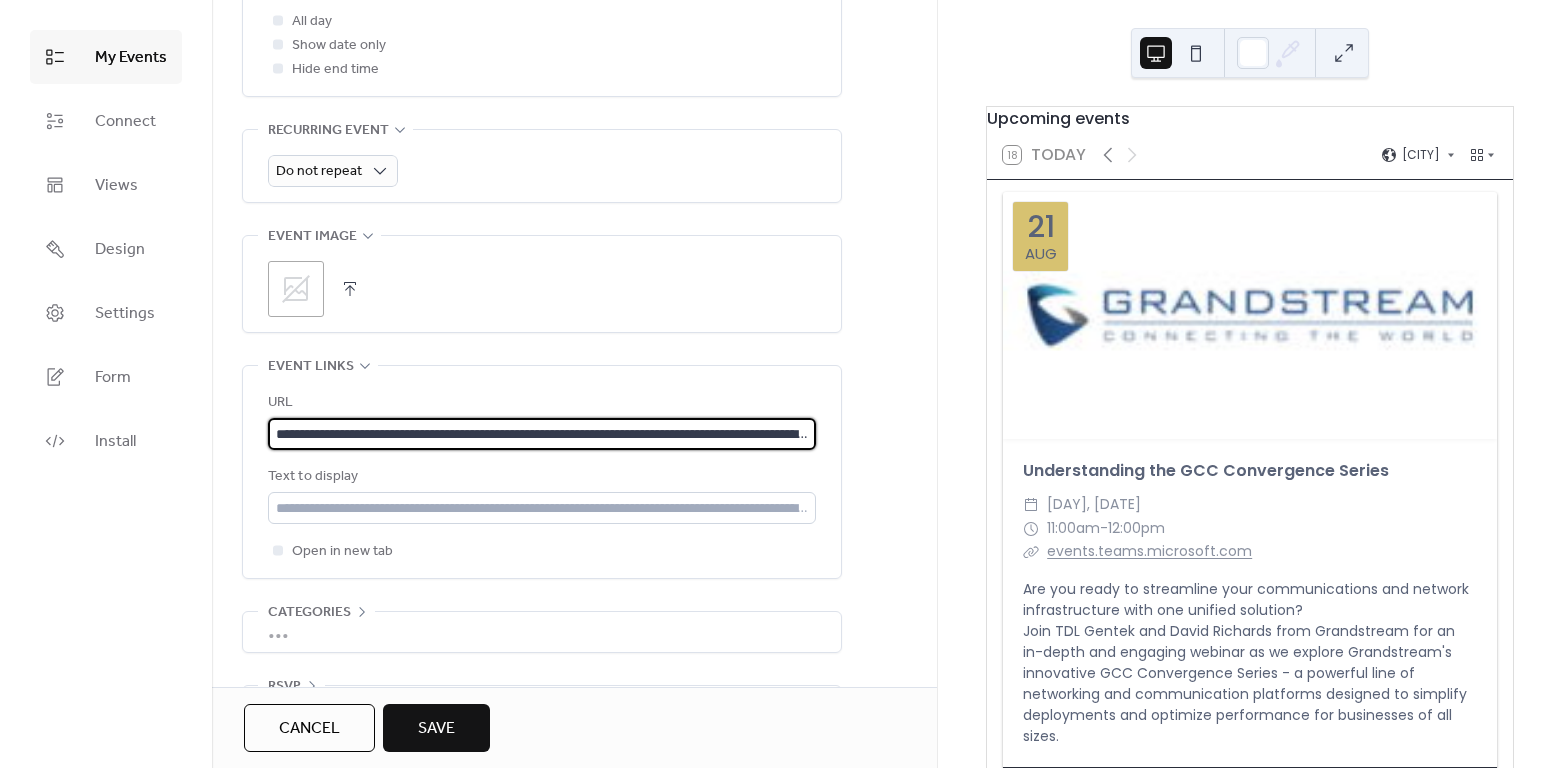 scroll, scrollTop: 0, scrollLeft: 258, axis: horizontal 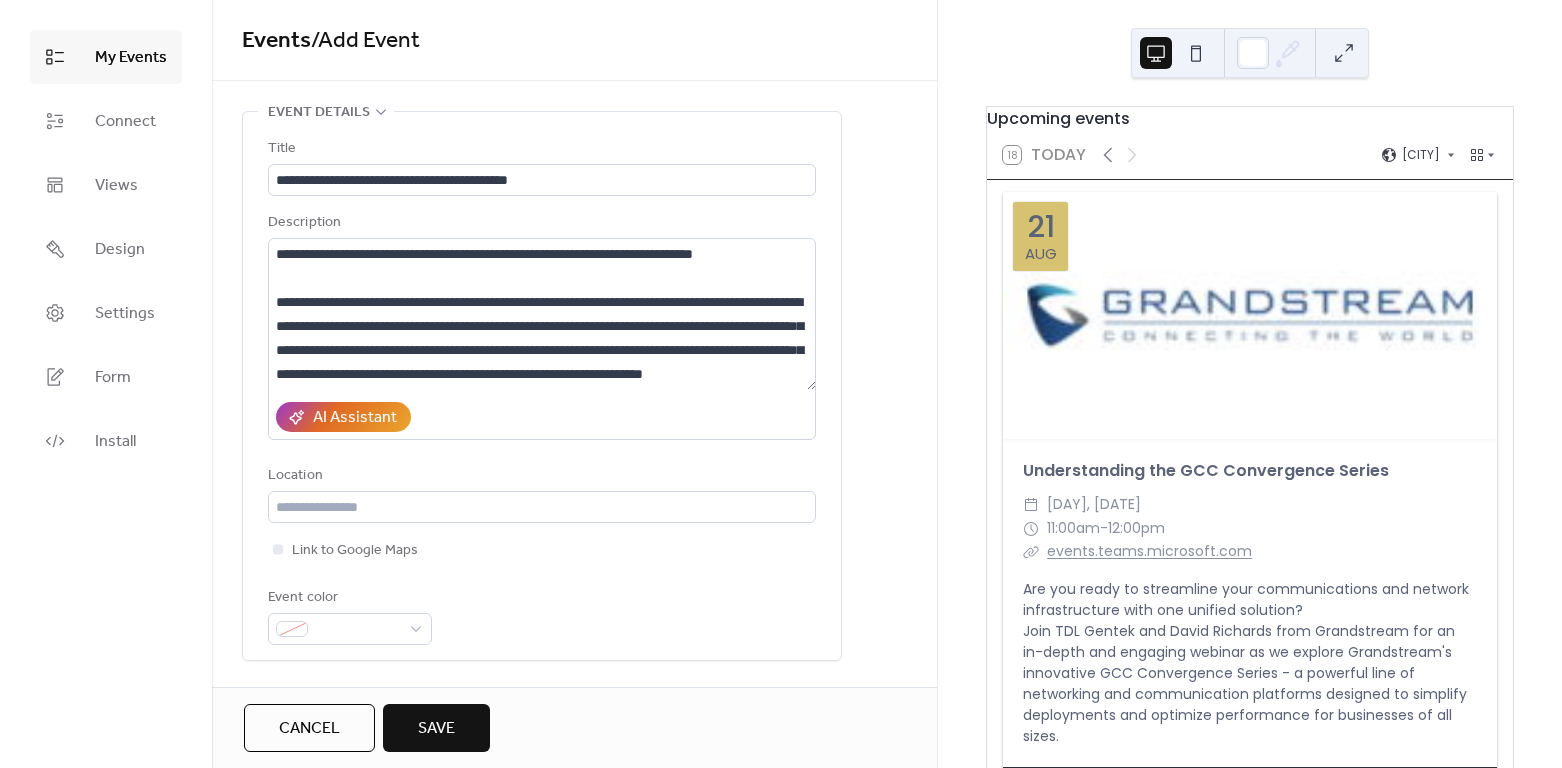 type on "**********" 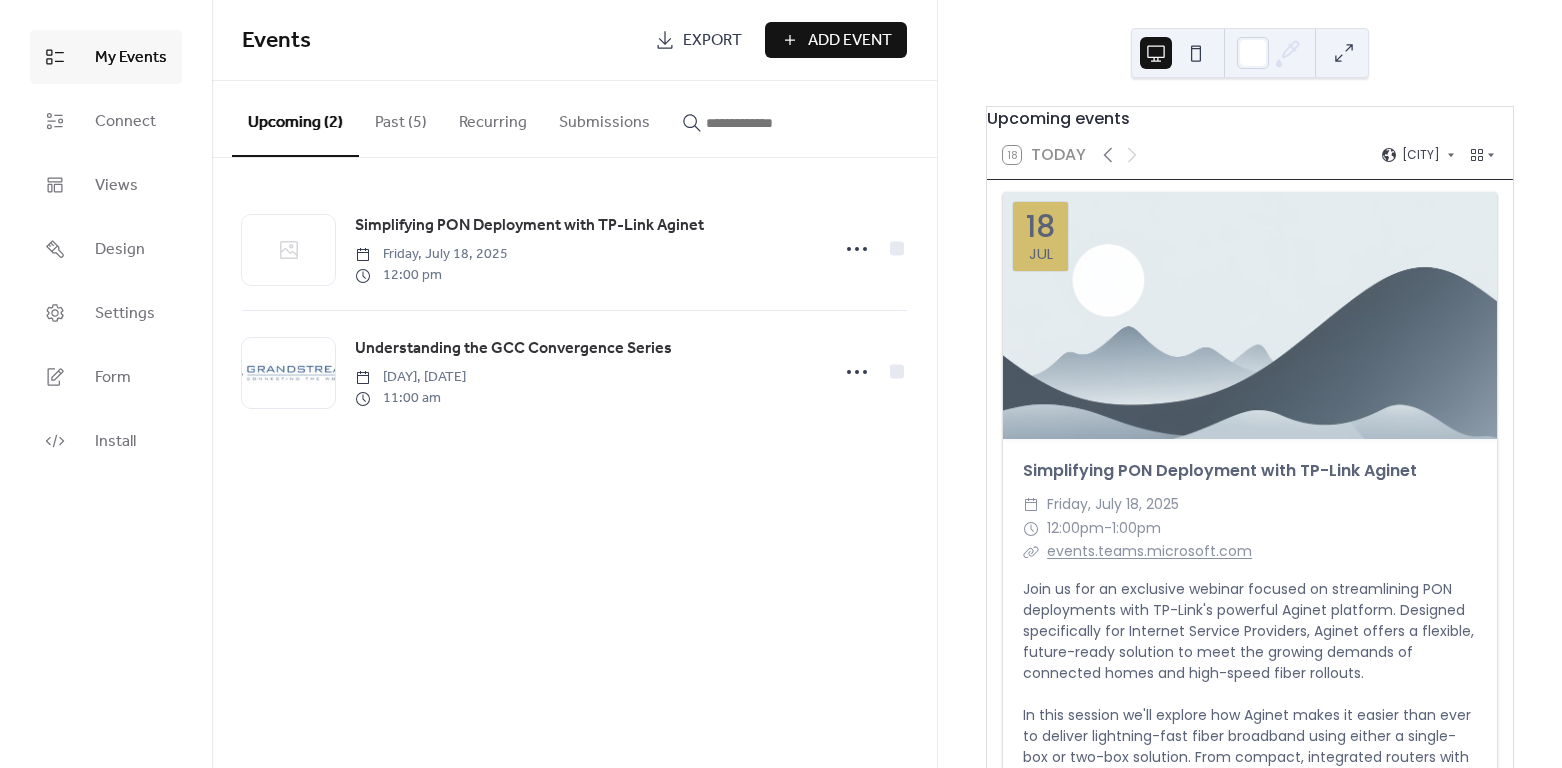 click at bounding box center (1250, 315) 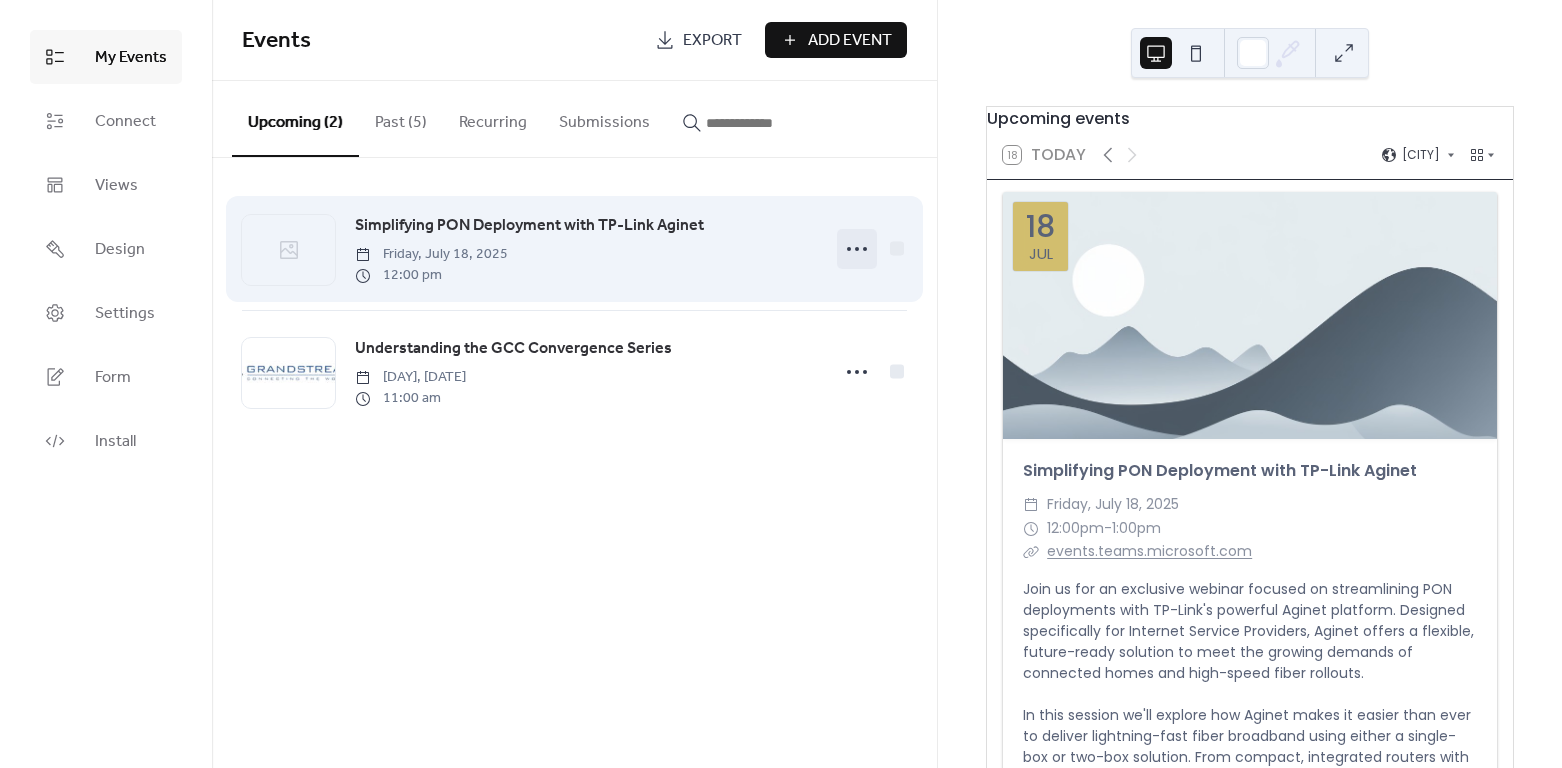 click 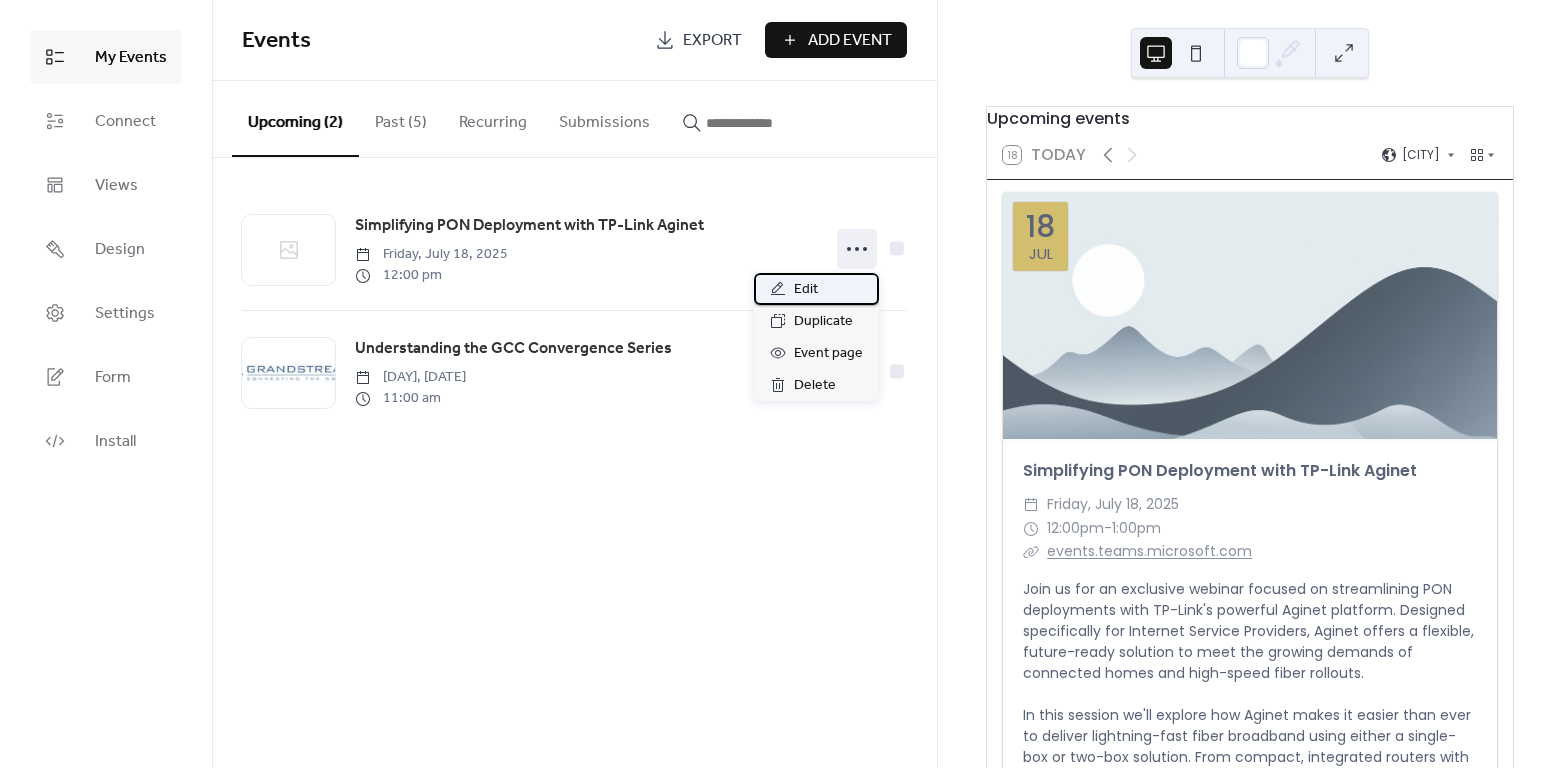 click on "Edit" at bounding box center [816, 289] 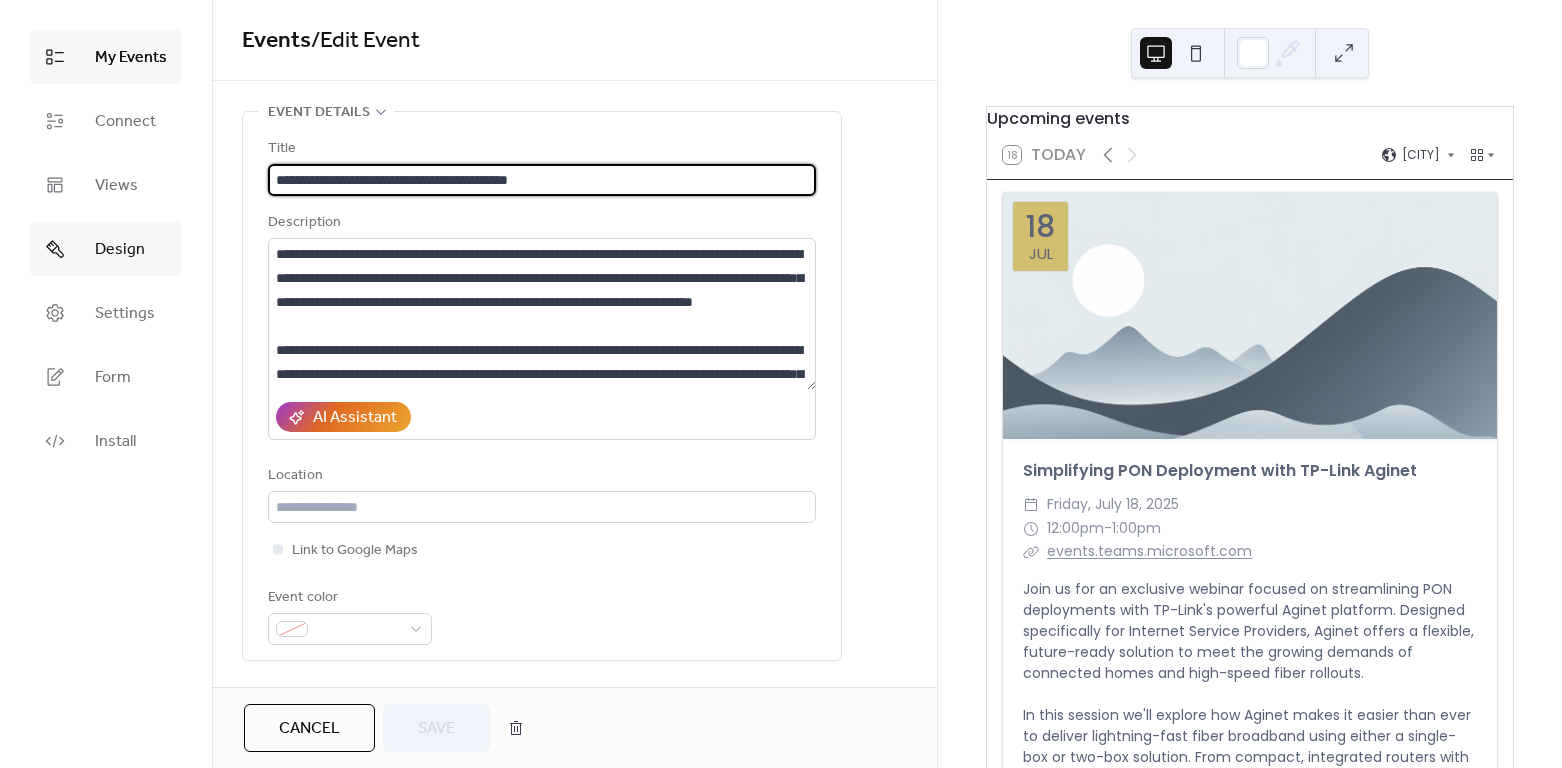 click on "Design" at bounding box center [120, 250] 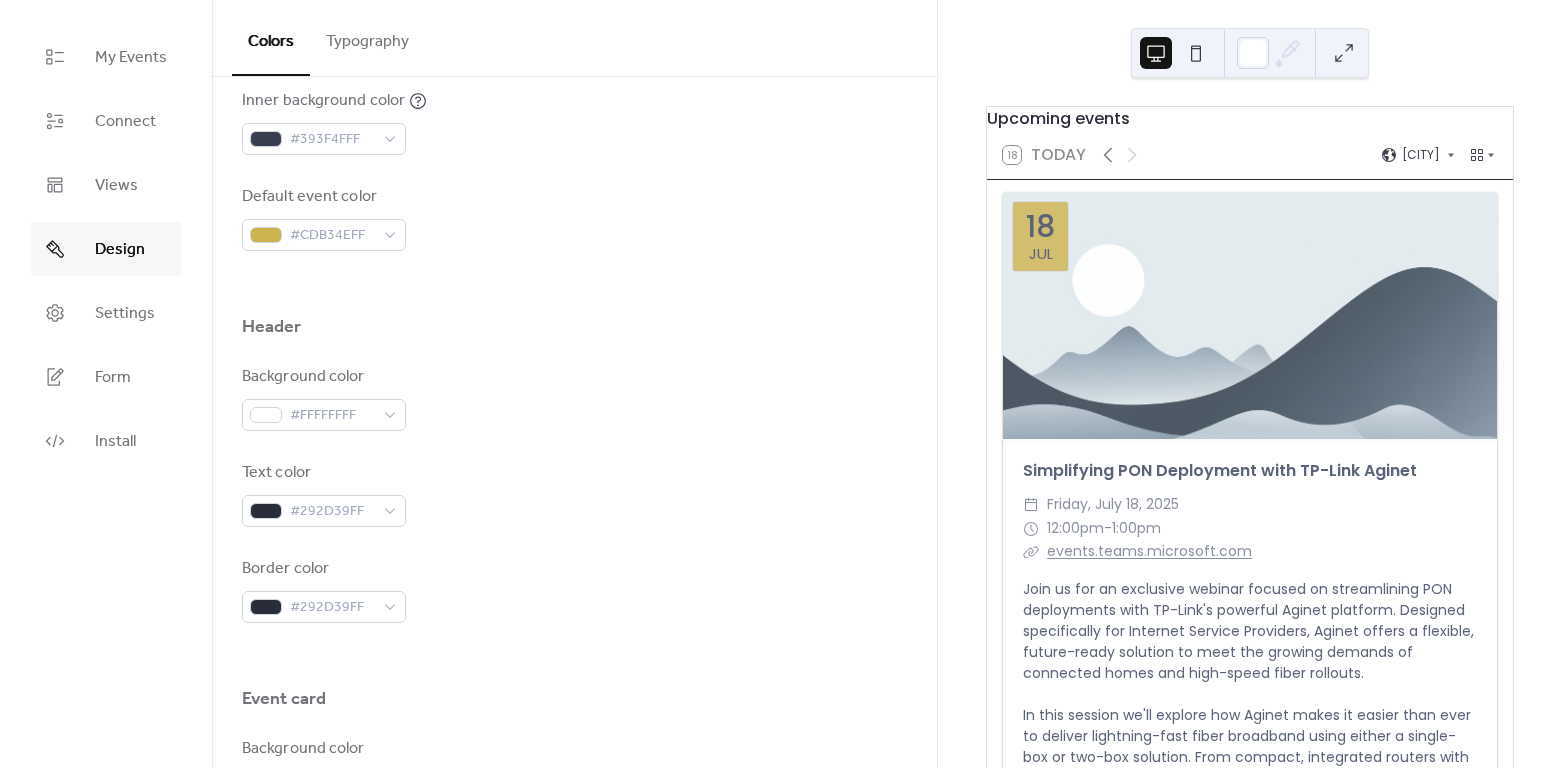 scroll, scrollTop: 1247, scrollLeft: 0, axis: vertical 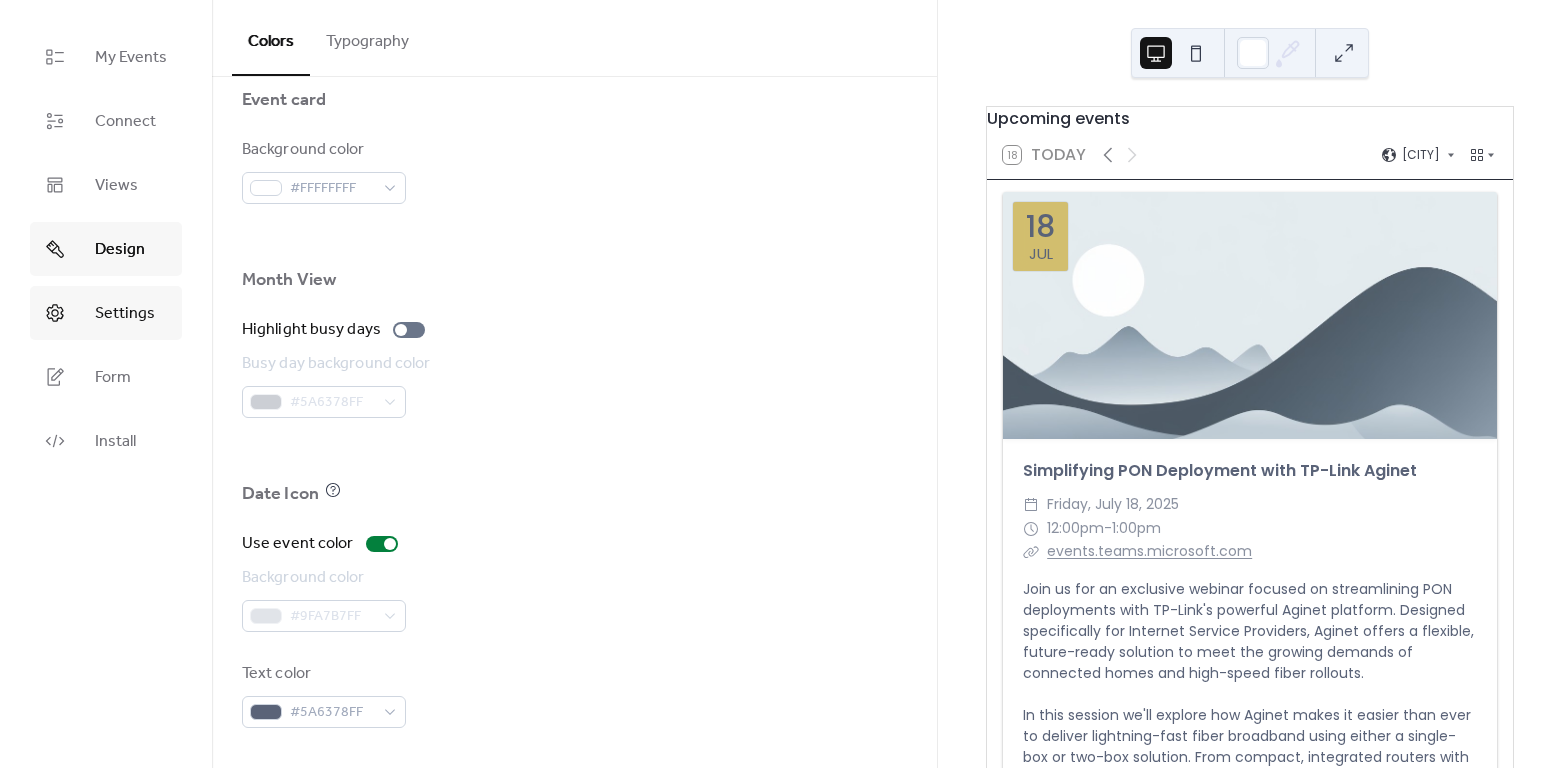 click on "Settings" at bounding box center (125, 314) 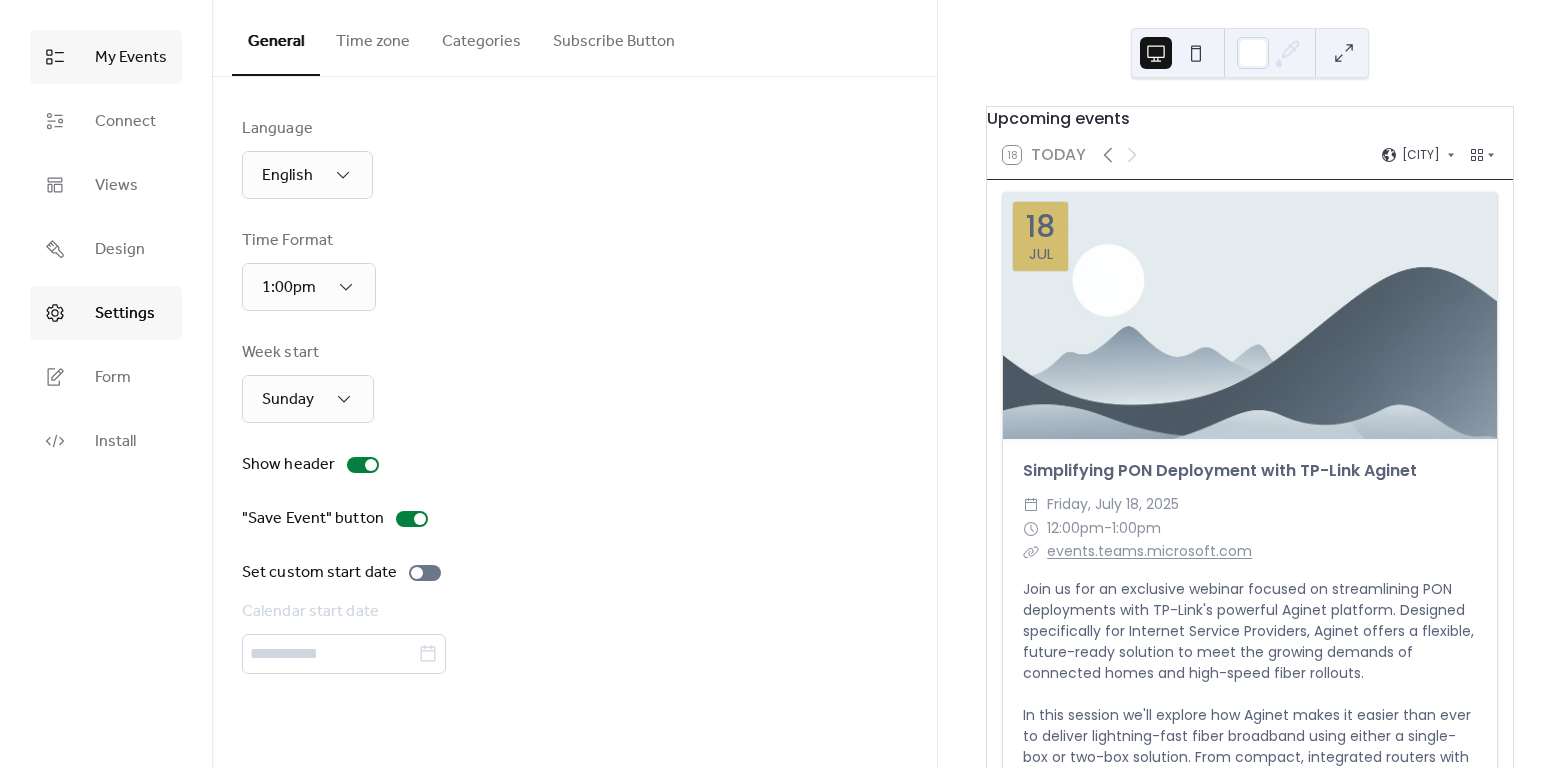 click on "My Events" at bounding box center [131, 58] 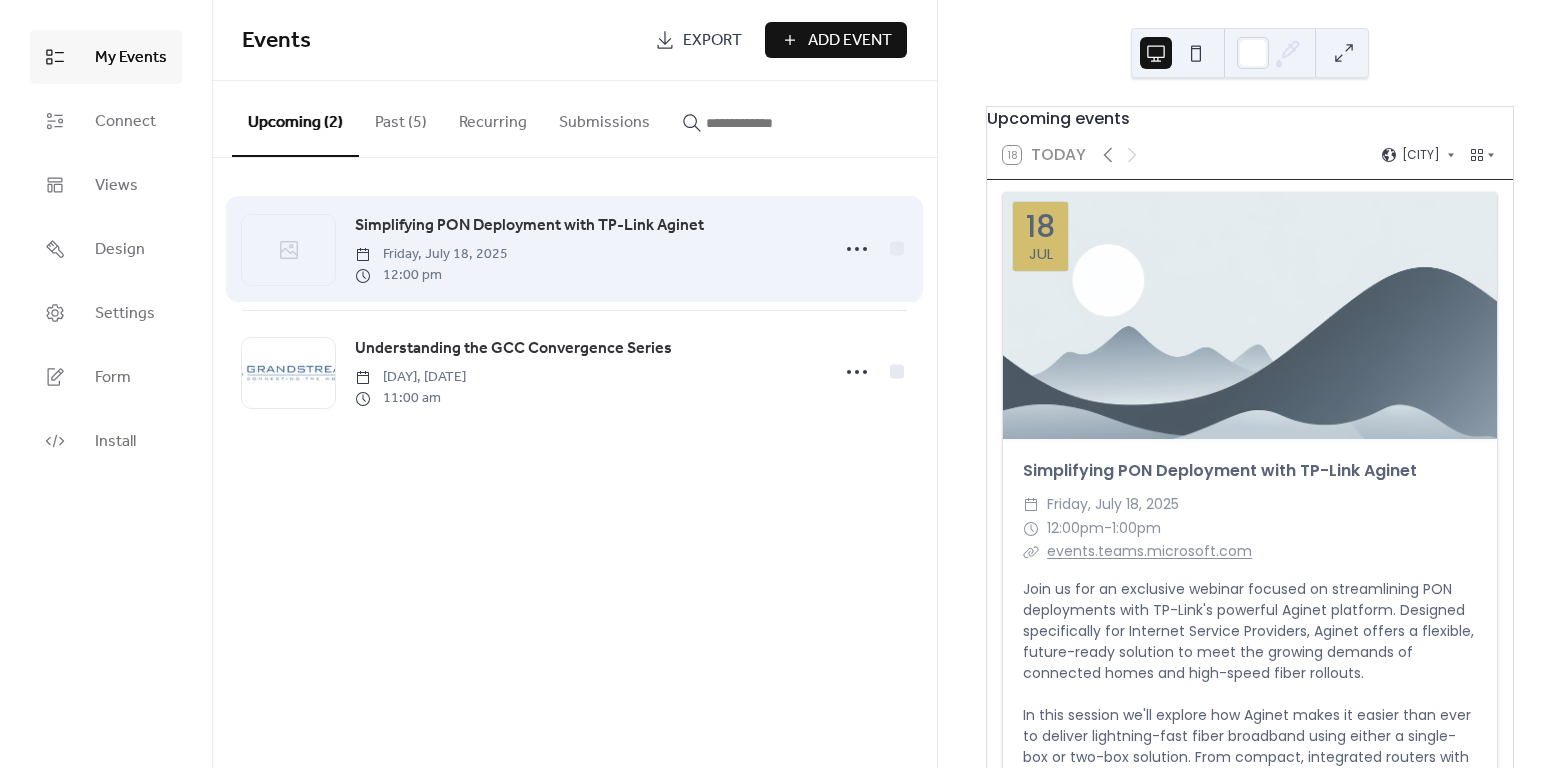 click on "Simplifying PON Deployment with TP-Link Aginet" at bounding box center (529, 226) 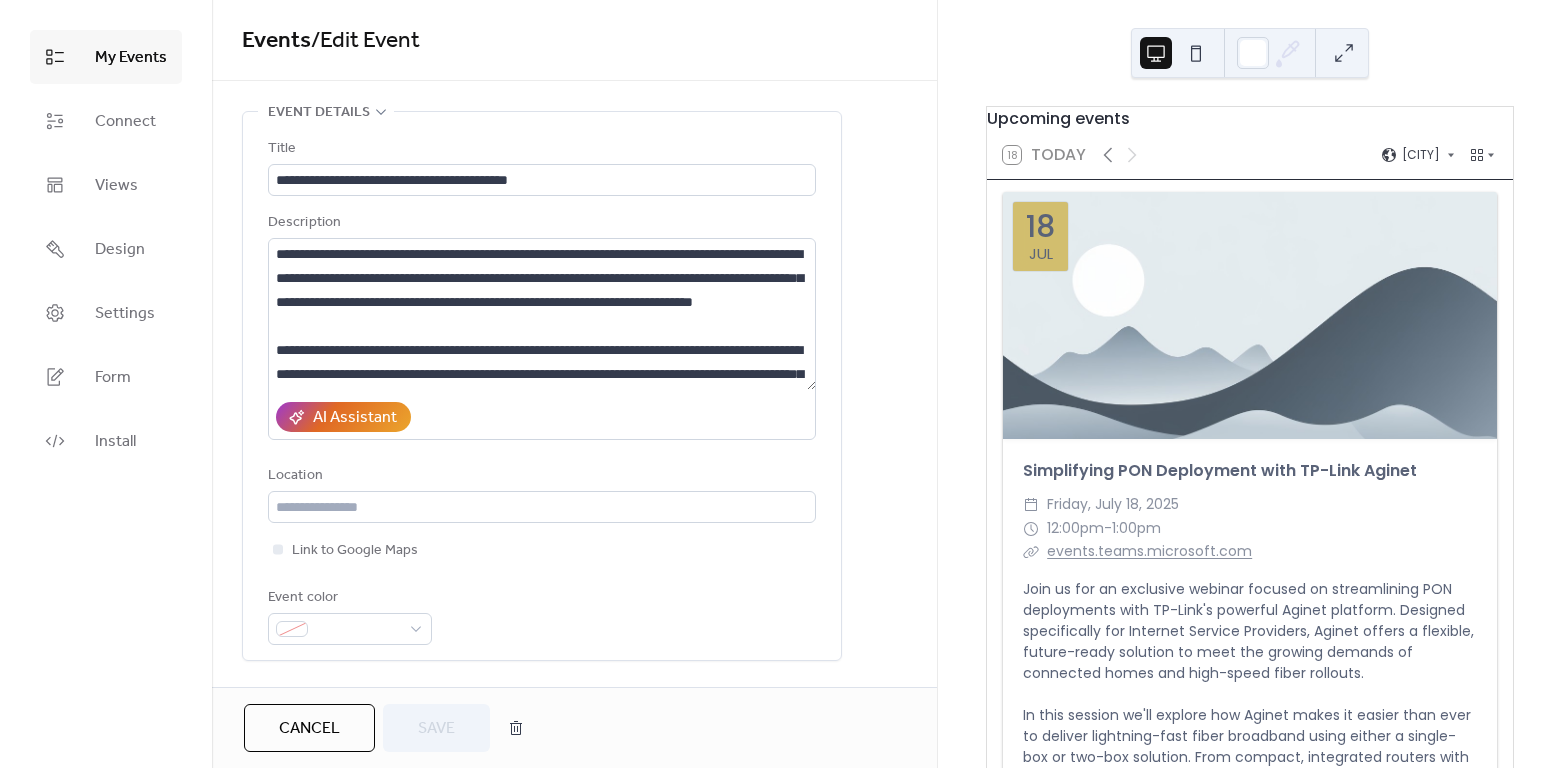 click on "Description" at bounding box center [540, 223] 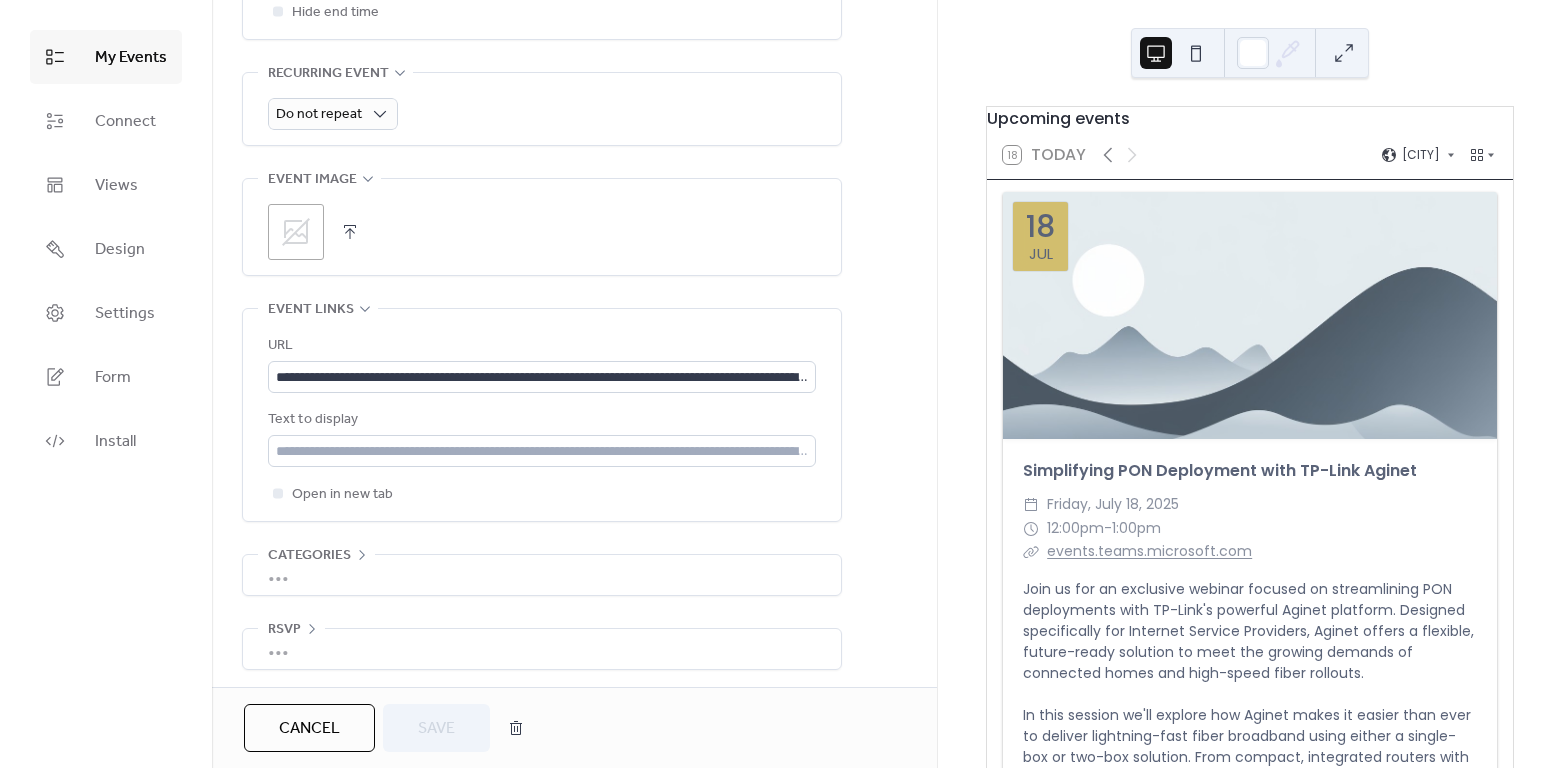 scroll, scrollTop: 879, scrollLeft: 0, axis: vertical 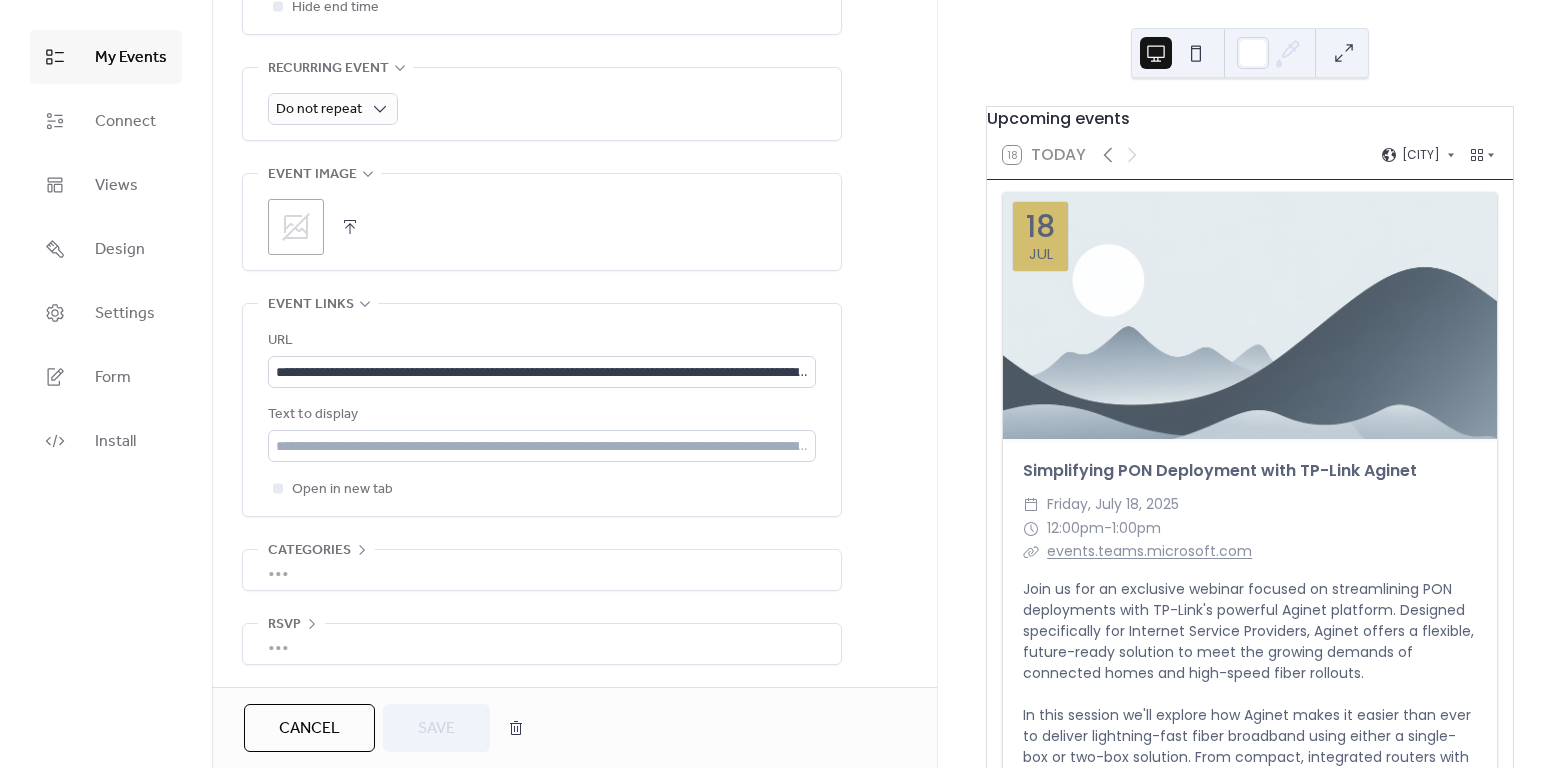 click 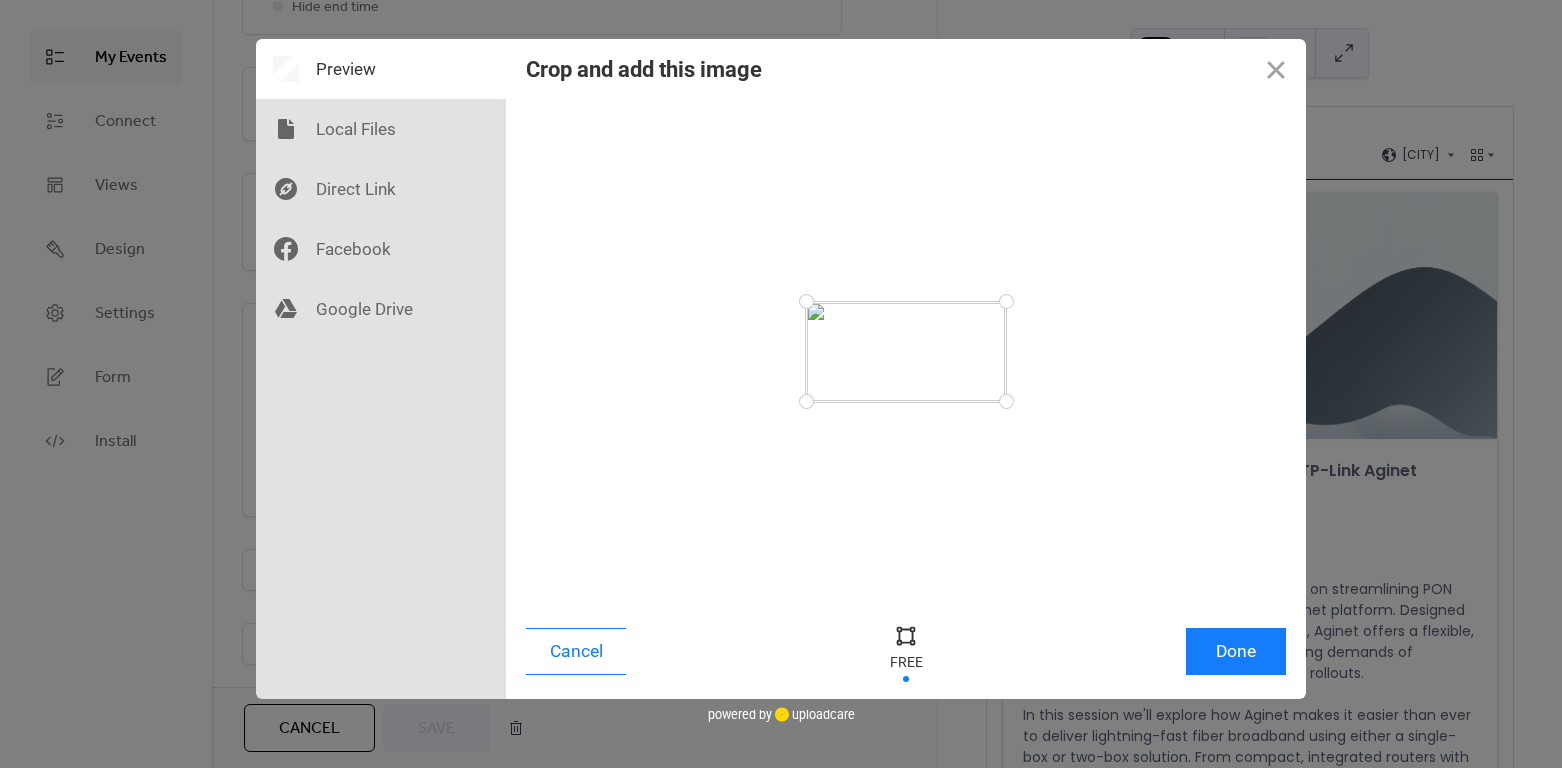 drag, startPoint x: 1004, startPoint y: 295, endPoint x: 1143, endPoint y: 253, distance: 145.20676 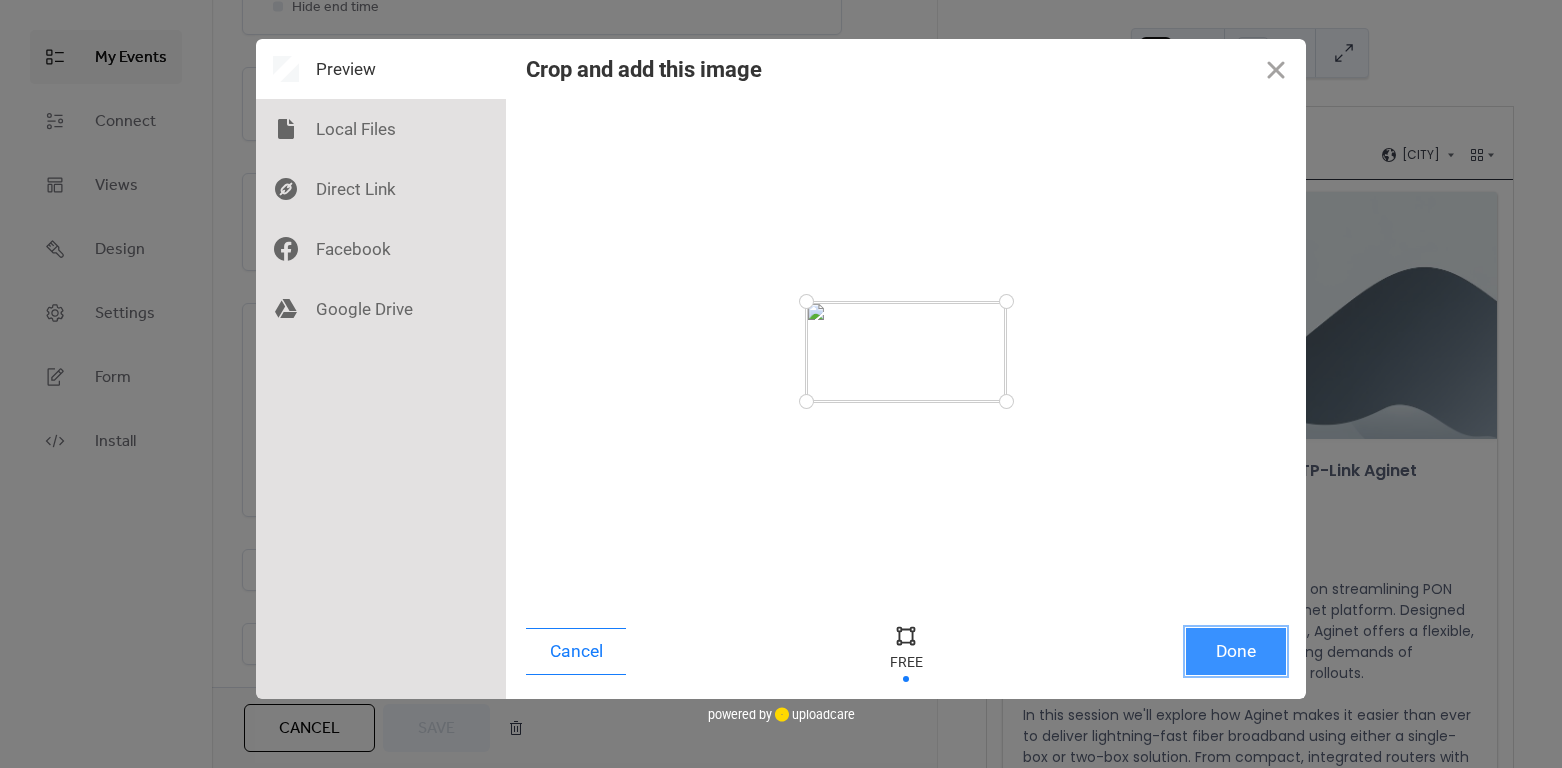 click on "Done" at bounding box center (1236, 651) 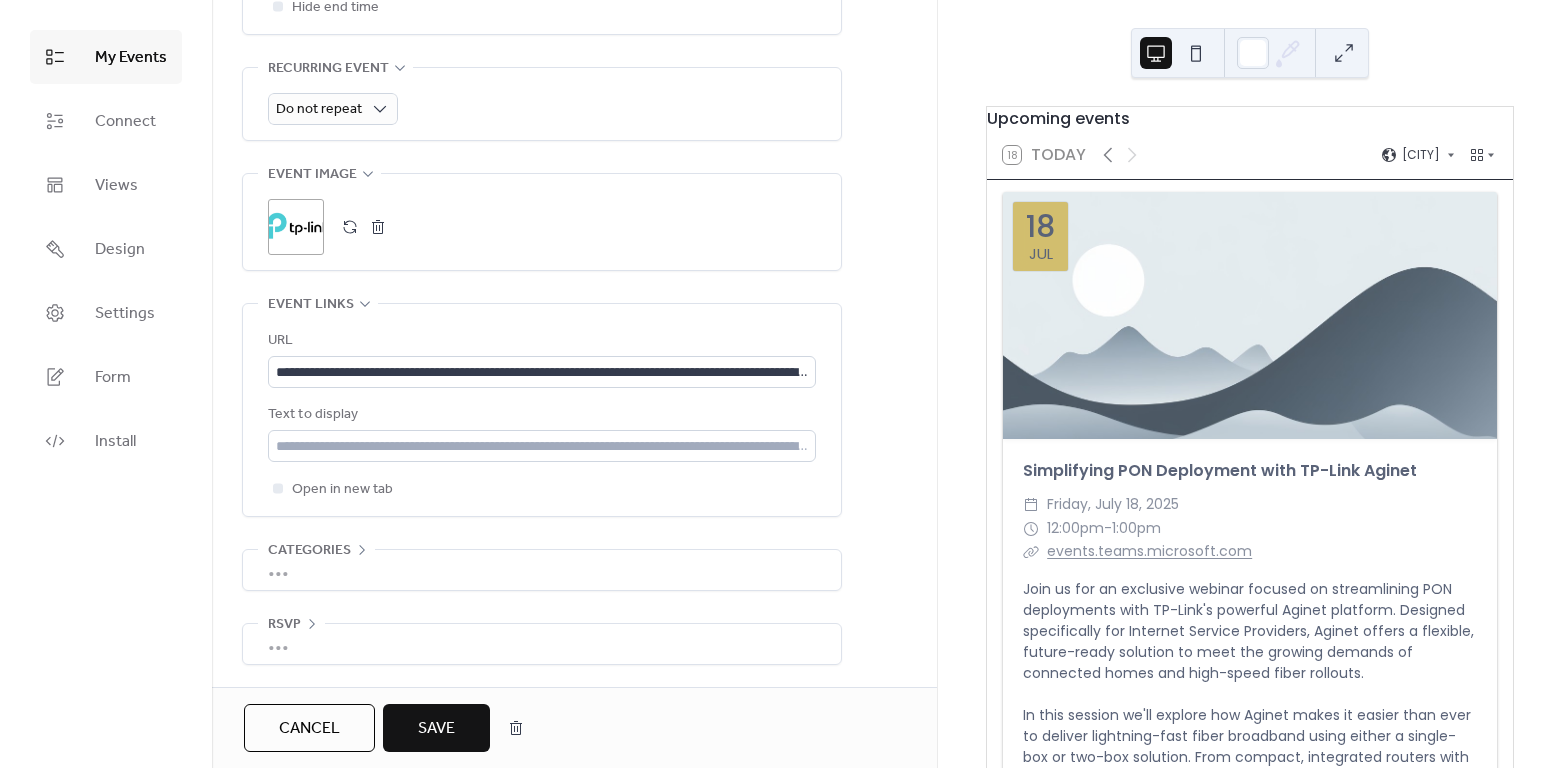 click on "Save" at bounding box center [436, 729] 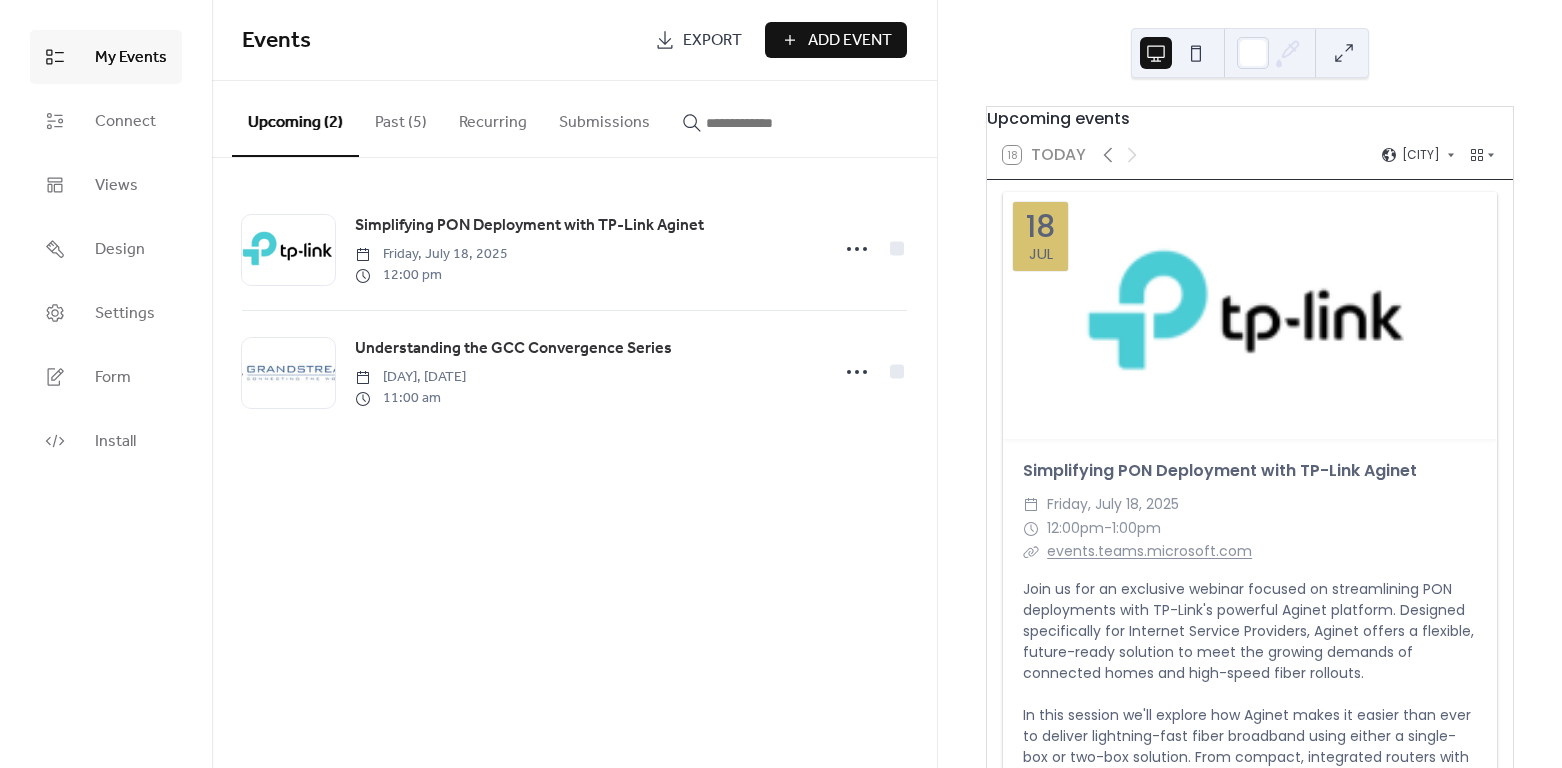 click at bounding box center [1250, 315] 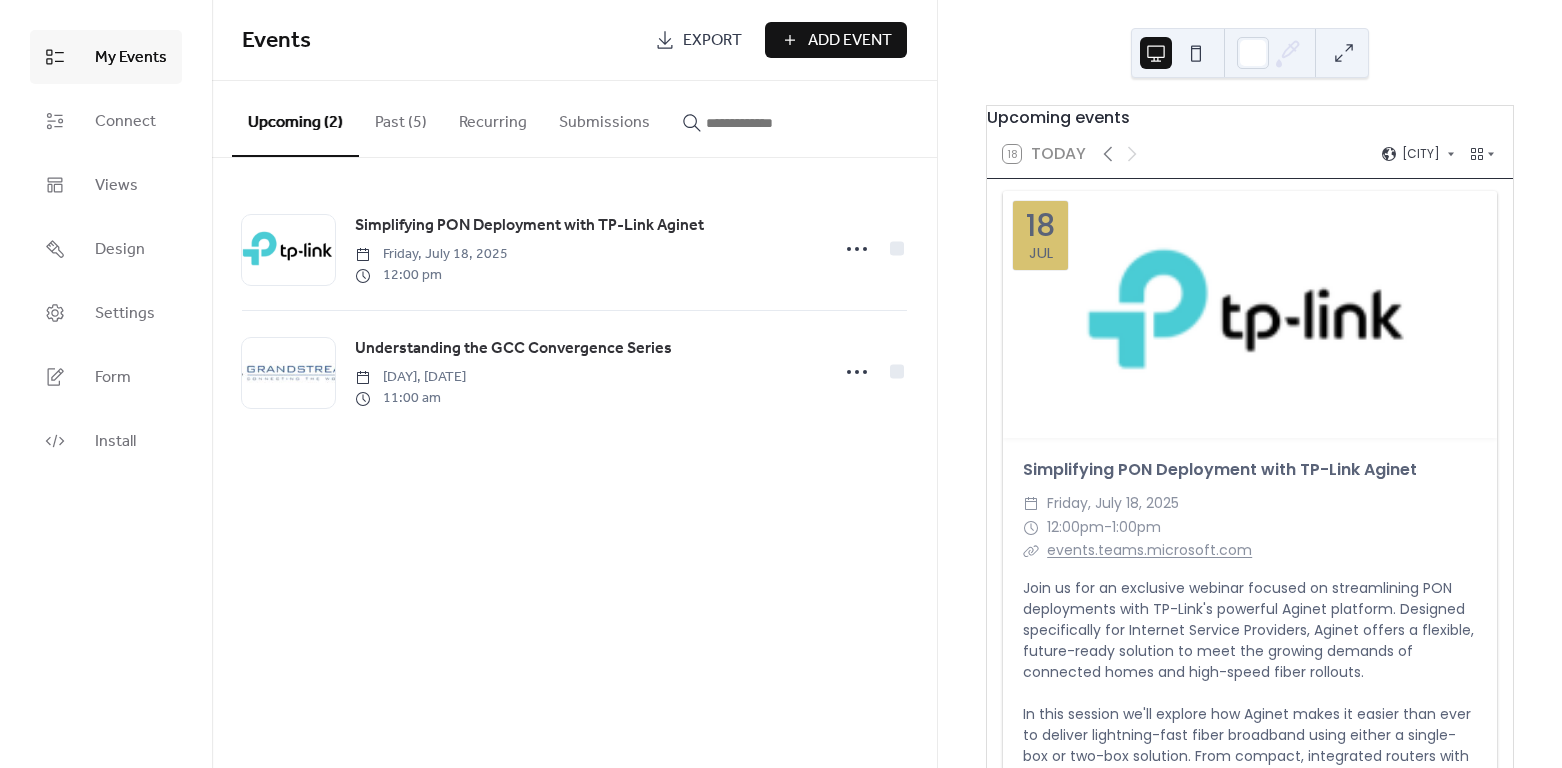scroll, scrollTop: 0, scrollLeft: 0, axis: both 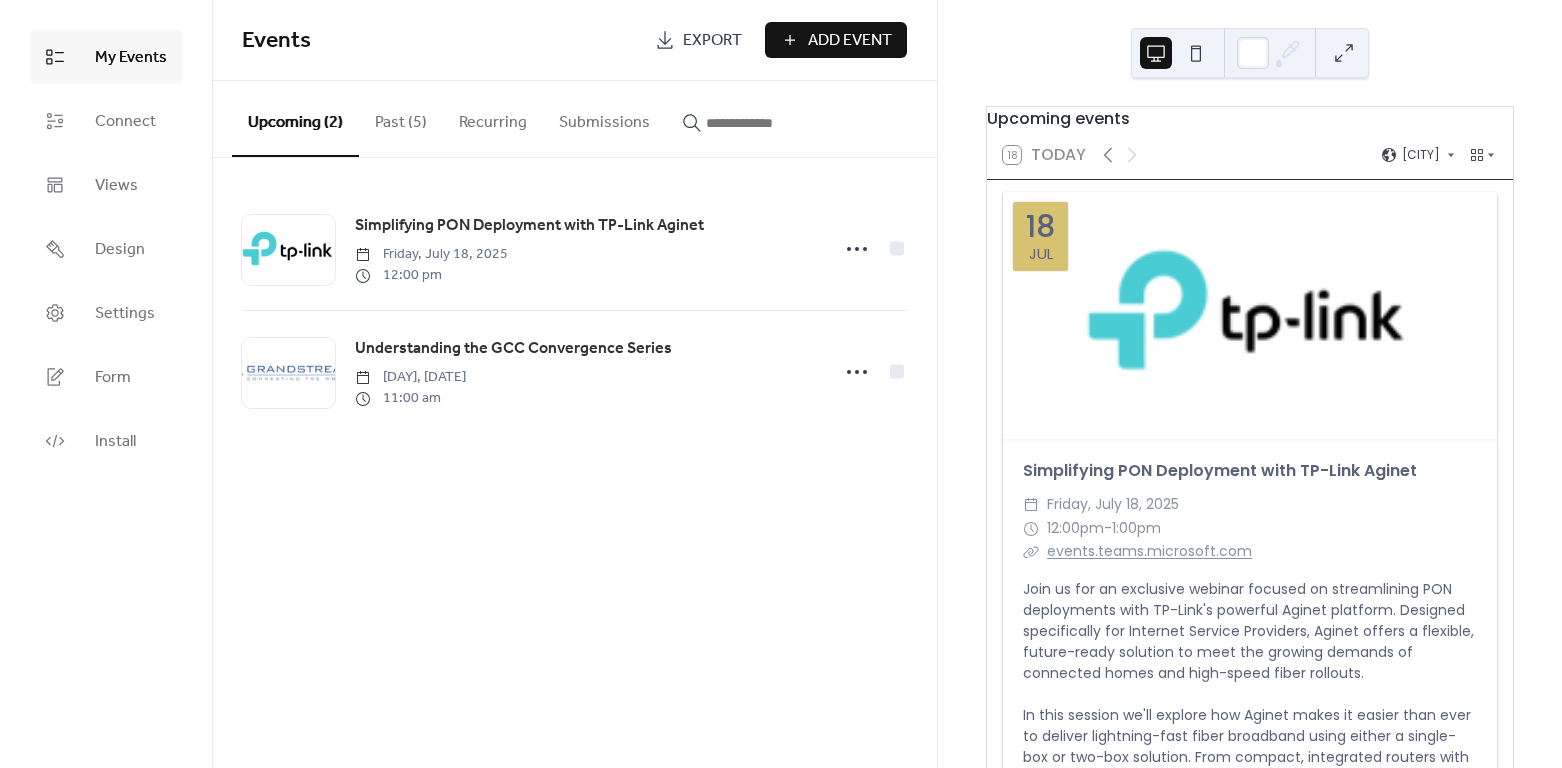 click on "Upcoming events [NUMBER] Today [CITY] [NUMBER] [DATE] ​ [TIME] - [TIME] ​ events.teams.microsoft.com Join us for an exclusive webinar focused on streamlining PON deployments with TP-Link's powerful Aginet platform. Designed specifically for Internet Service Providers, Aginet offers a flexible, future-ready solution to meet the growing demands of connected homes and high-speed fiber rollouts. In this session we'll explore how Aginet makes it easier than ever to deliver lightning-fast fiber broadband using either a single-box or two-box solution. From compact, integrated routers with built-in PON and support for Wi-Fi 6 or Wi-Fi 7, to modular setups that allow ISPs to mix and match based on their deployment needs - Aginet brings both innovation and adaptability to the table. Save event [DATE] Understanding the GCC Convergence Series ​ [DAY], [DATE] ​ [TIME] - [TIME] ​ events.teams.microsoft.com Save event Subscribe" at bounding box center [1250, 384] 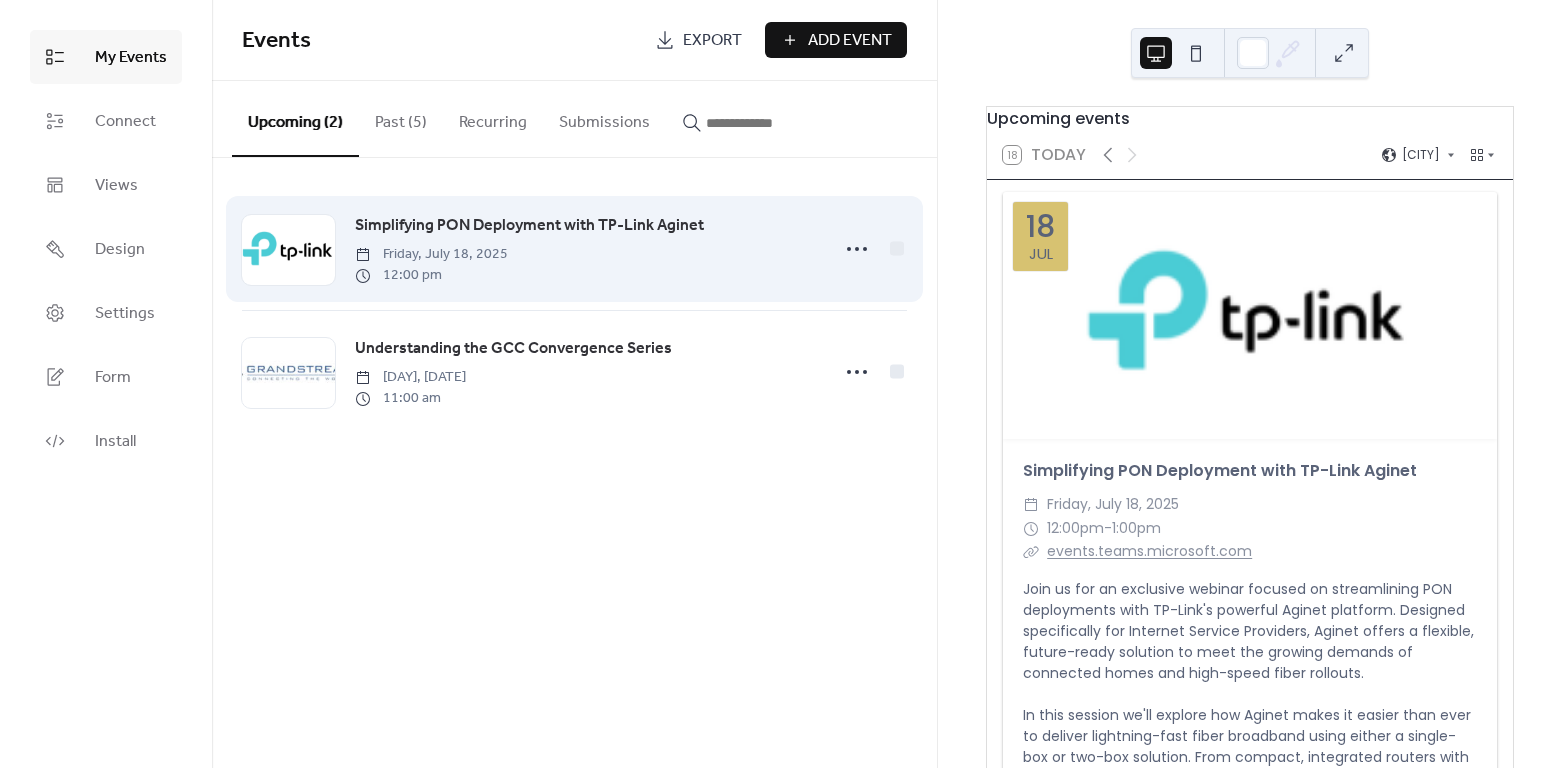 click on "12:00 pm" at bounding box center [431, 275] 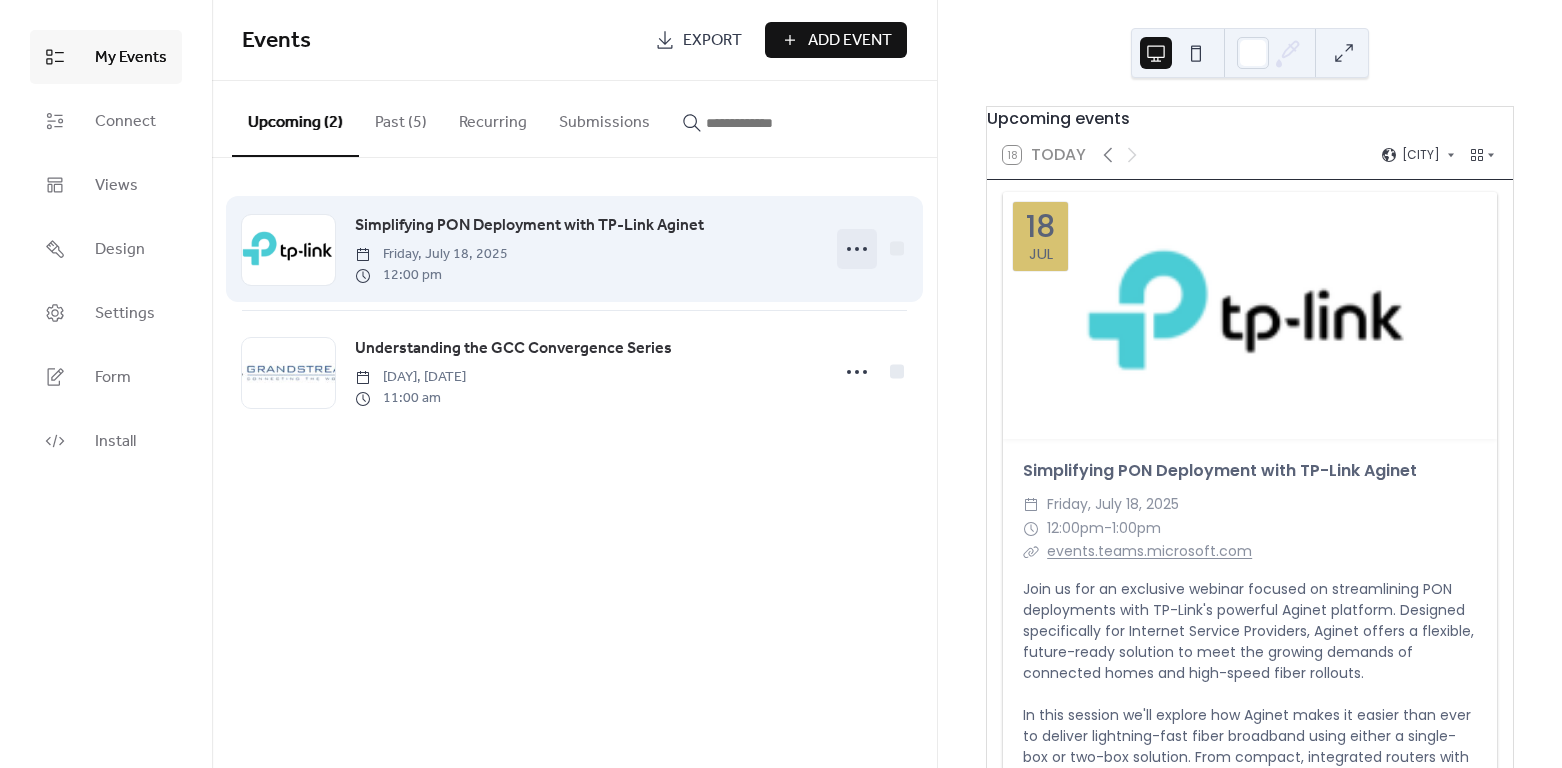 click 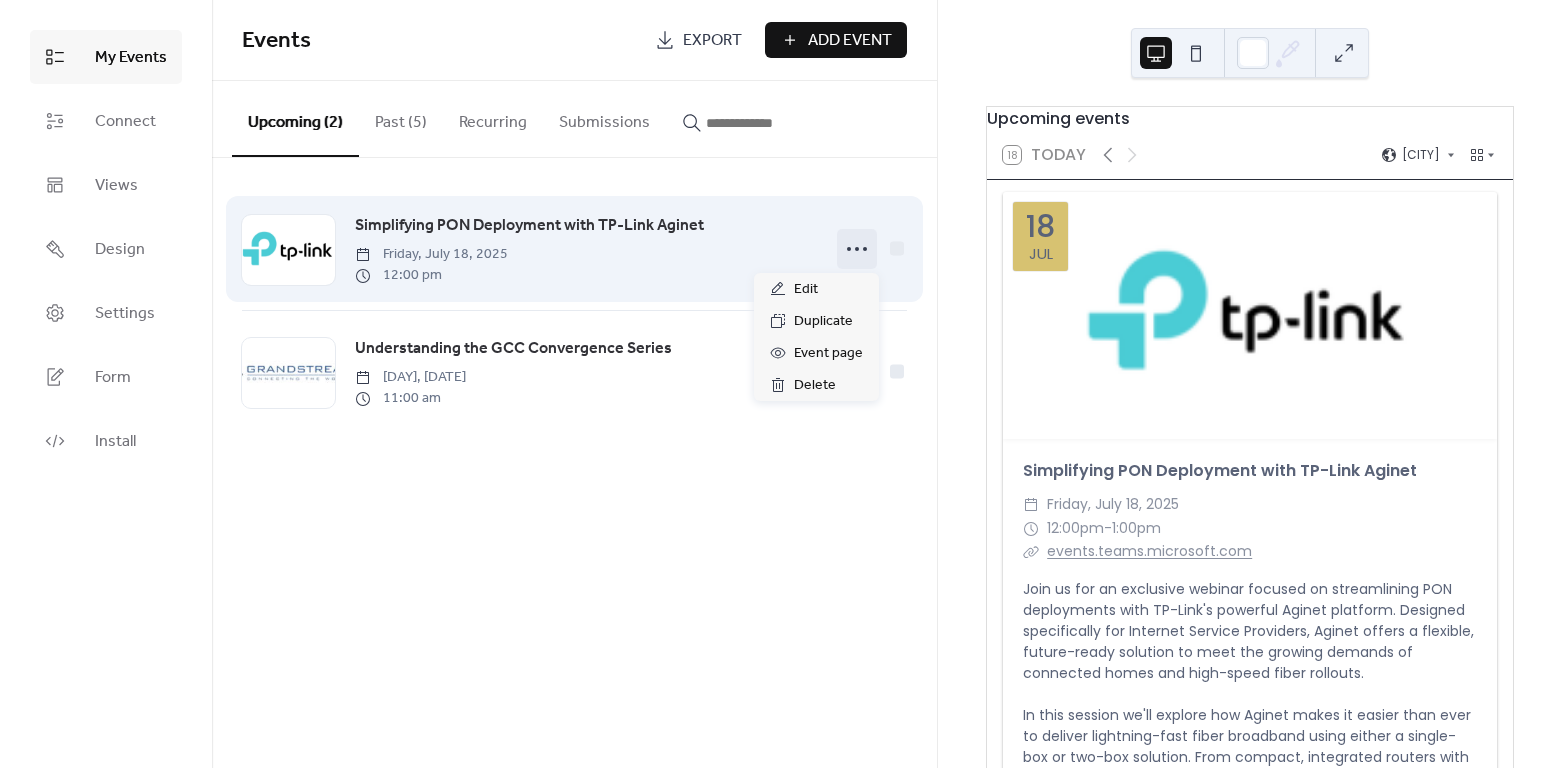 click 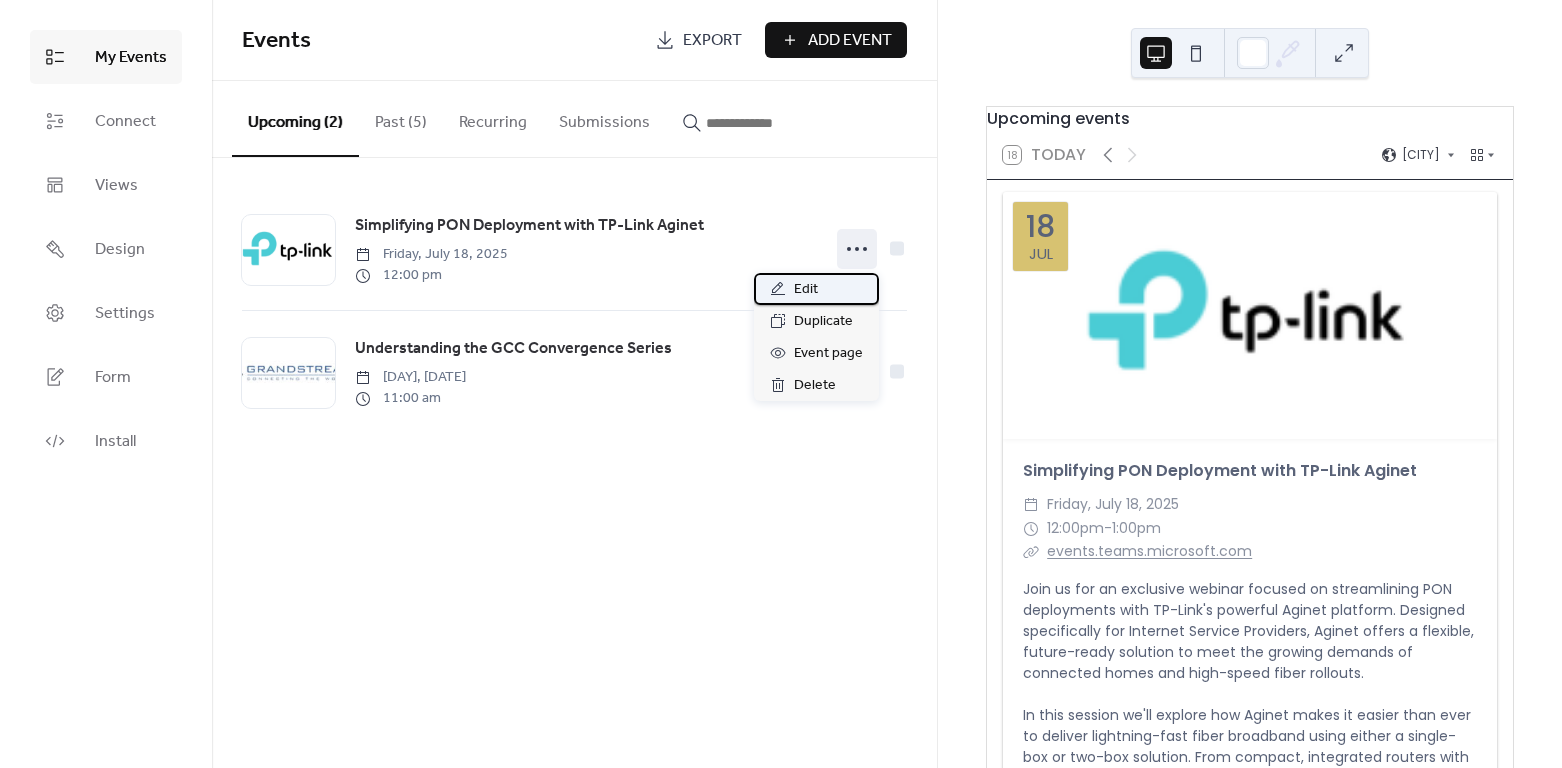 click on "Edit" at bounding box center (806, 290) 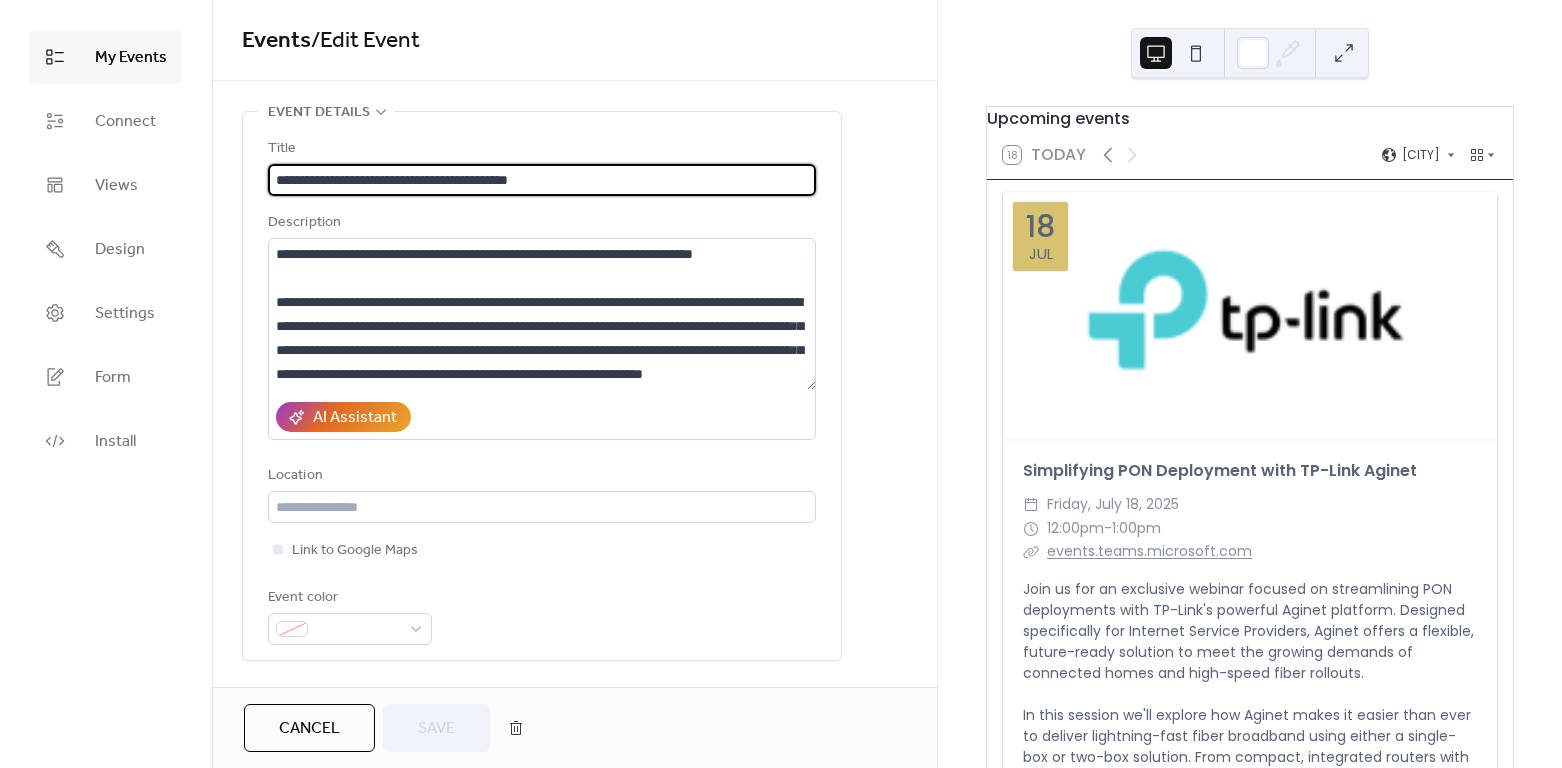 scroll, scrollTop: 96, scrollLeft: 0, axis: vertical 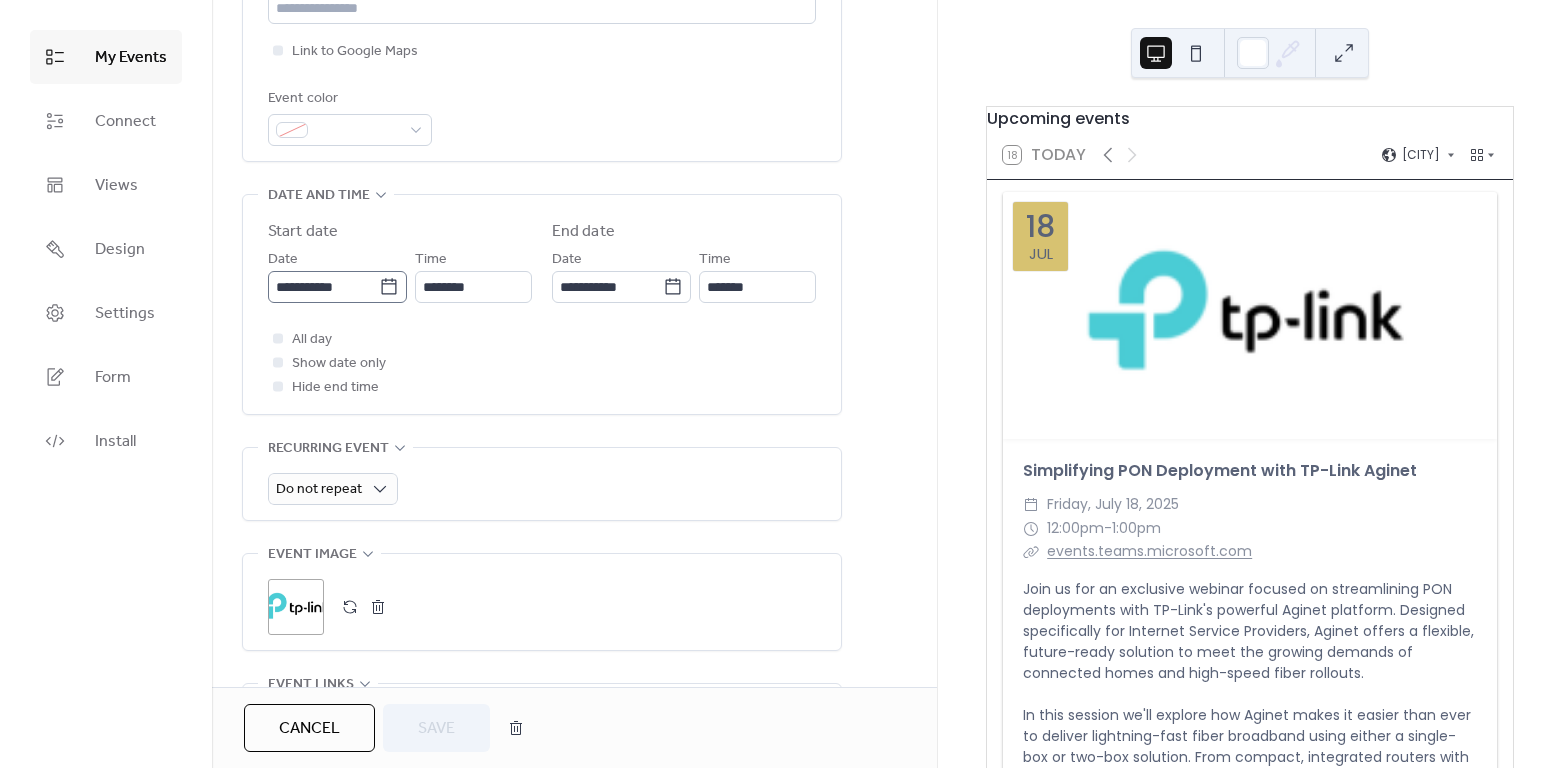 click 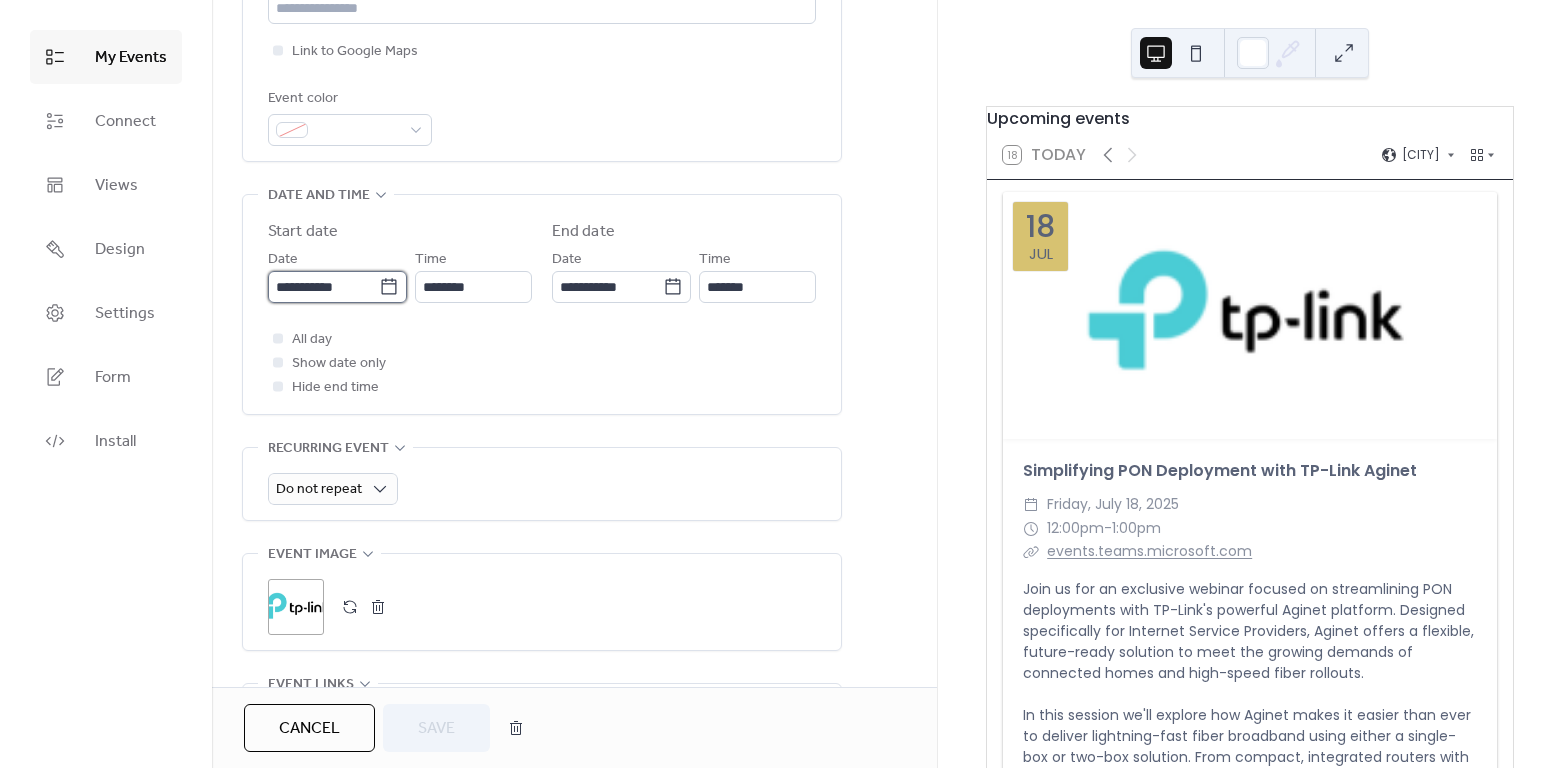 click on "**********" at bounding box center [323, 287] 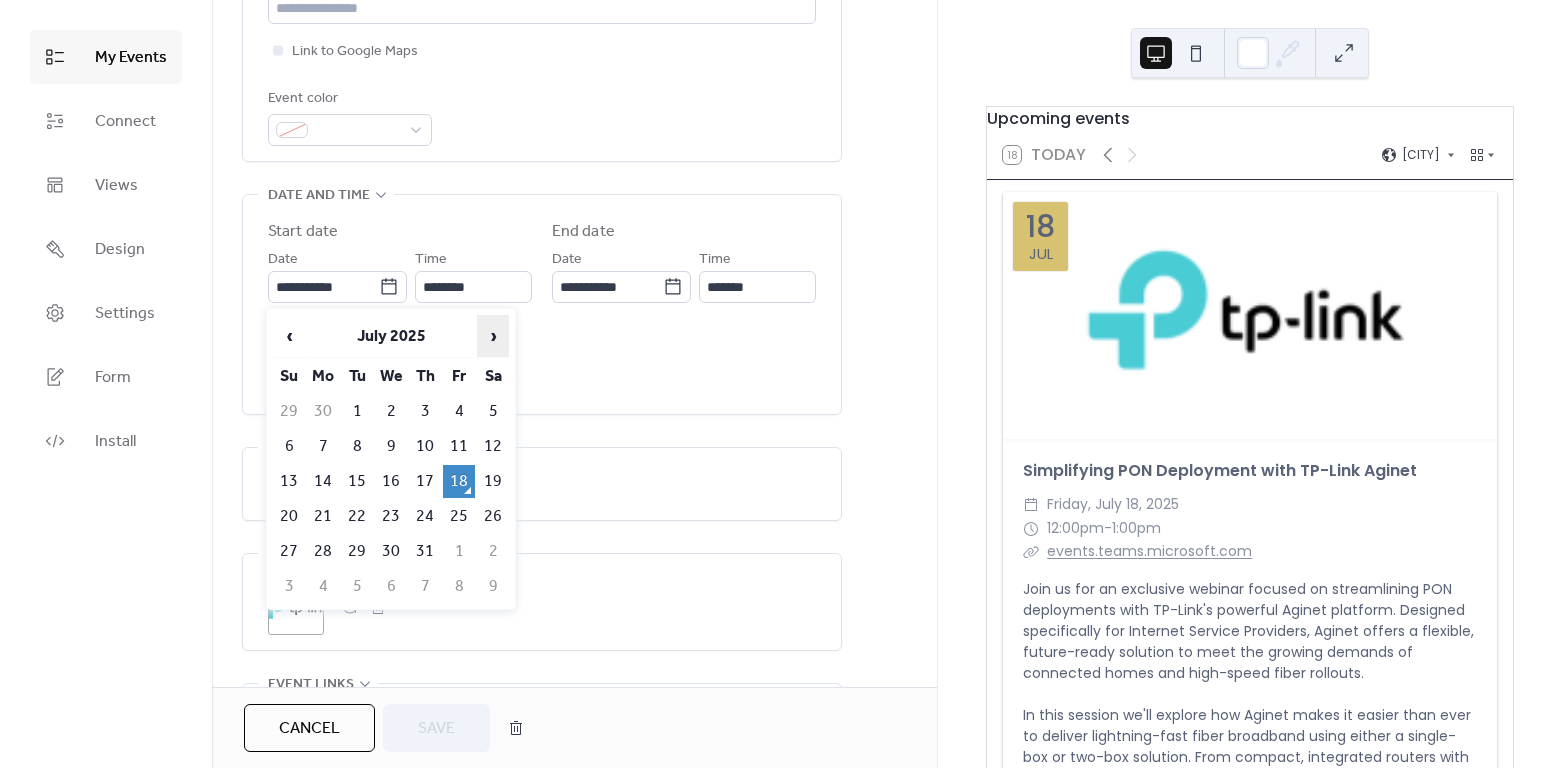 click on "›" at bounding box center [493, 336] 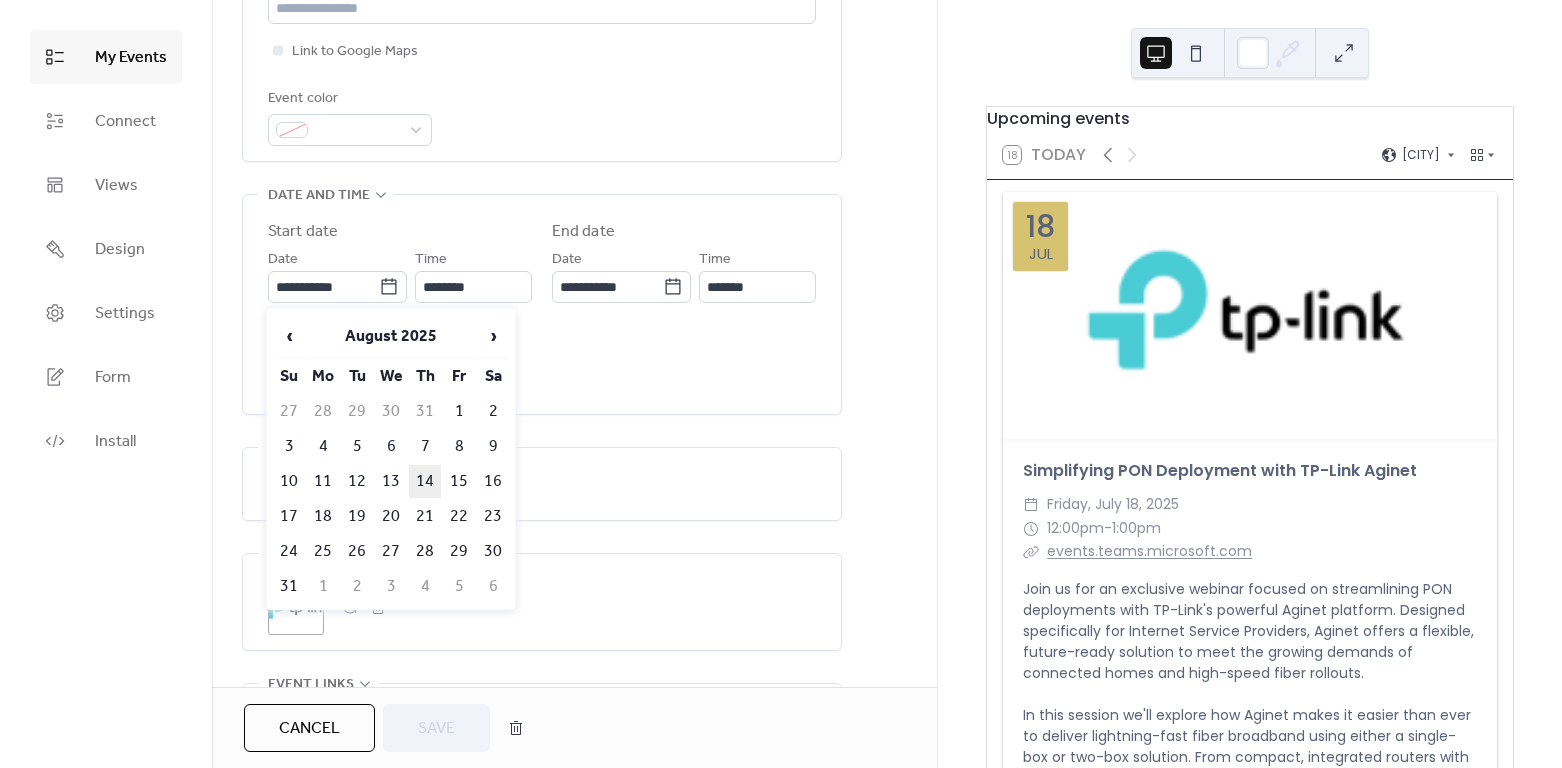 click on "14" at bounding box center (425, 481) 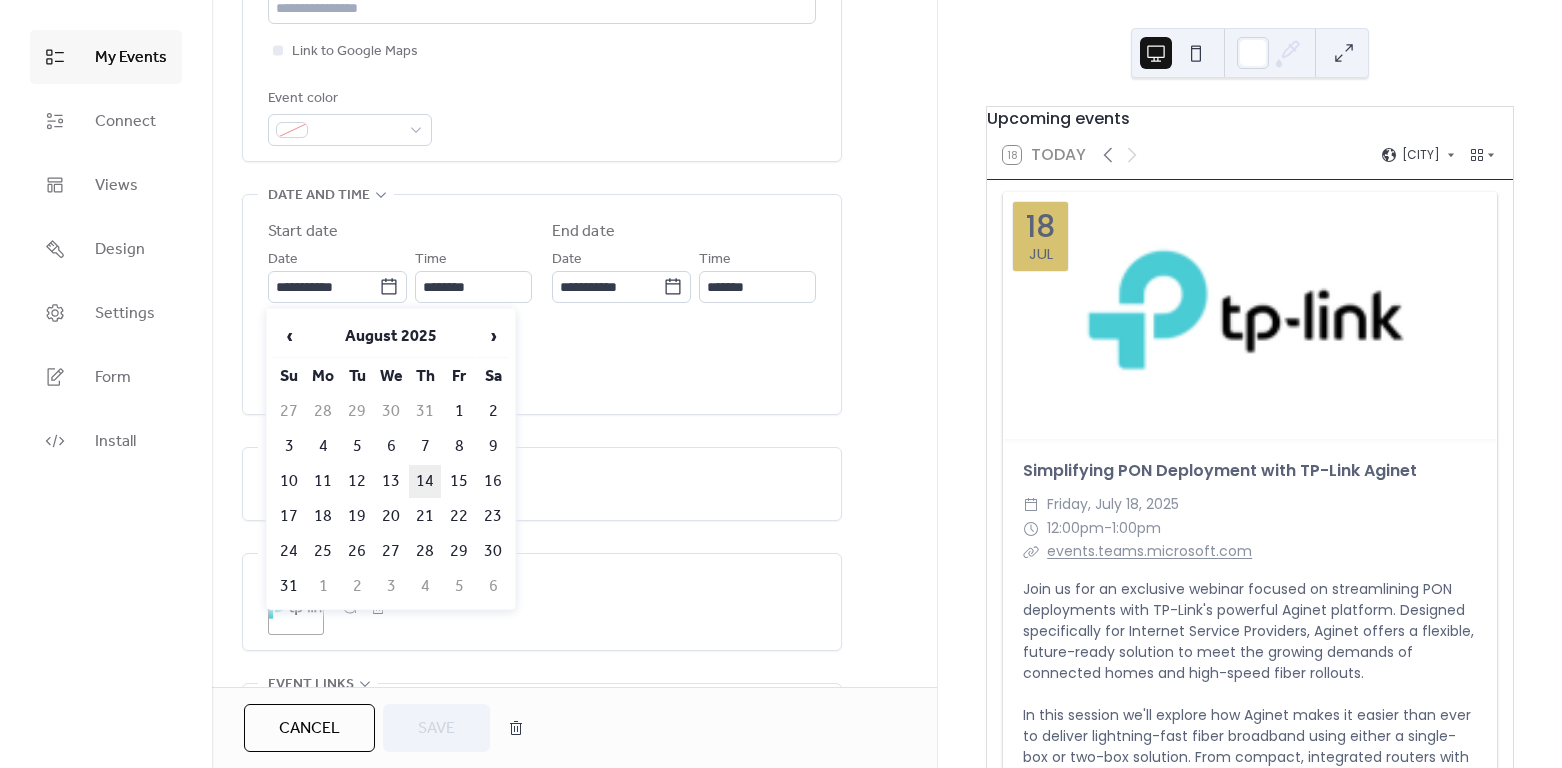 type on "**********" 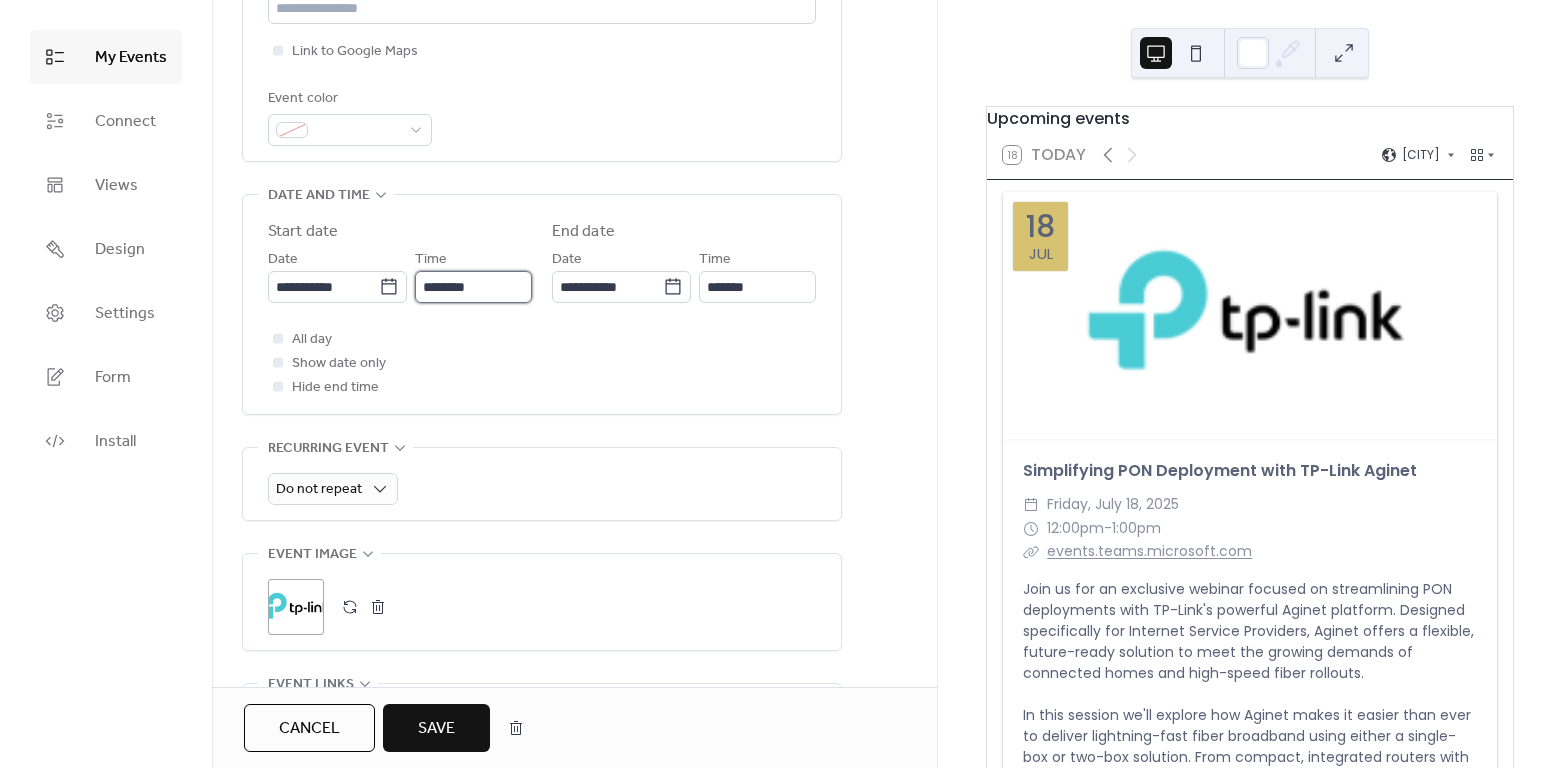 click on "********" at bounding box center (473, 287) 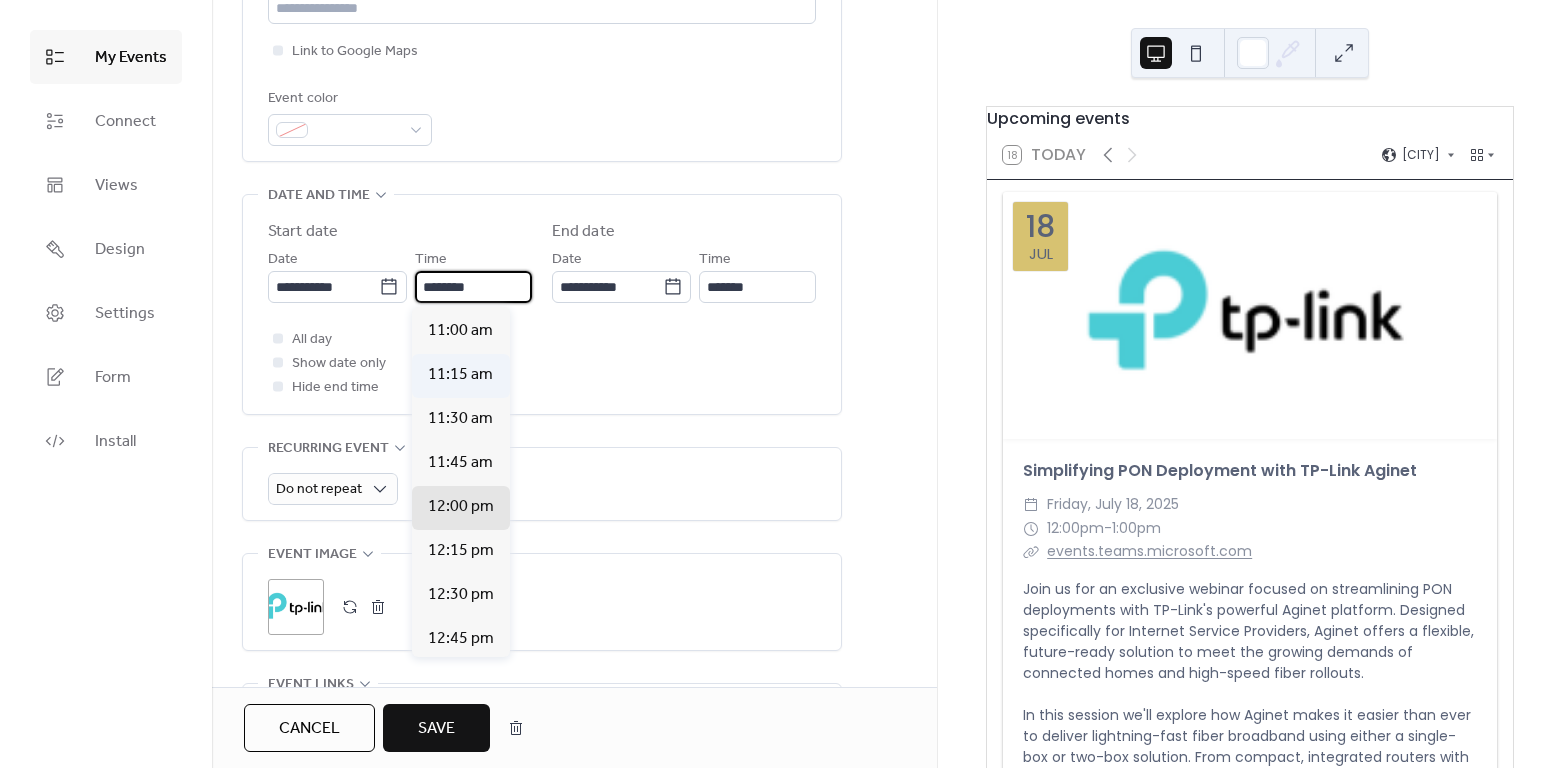 scroll, scrollTop: 1931, scrollLeft: 0, axis: vertical 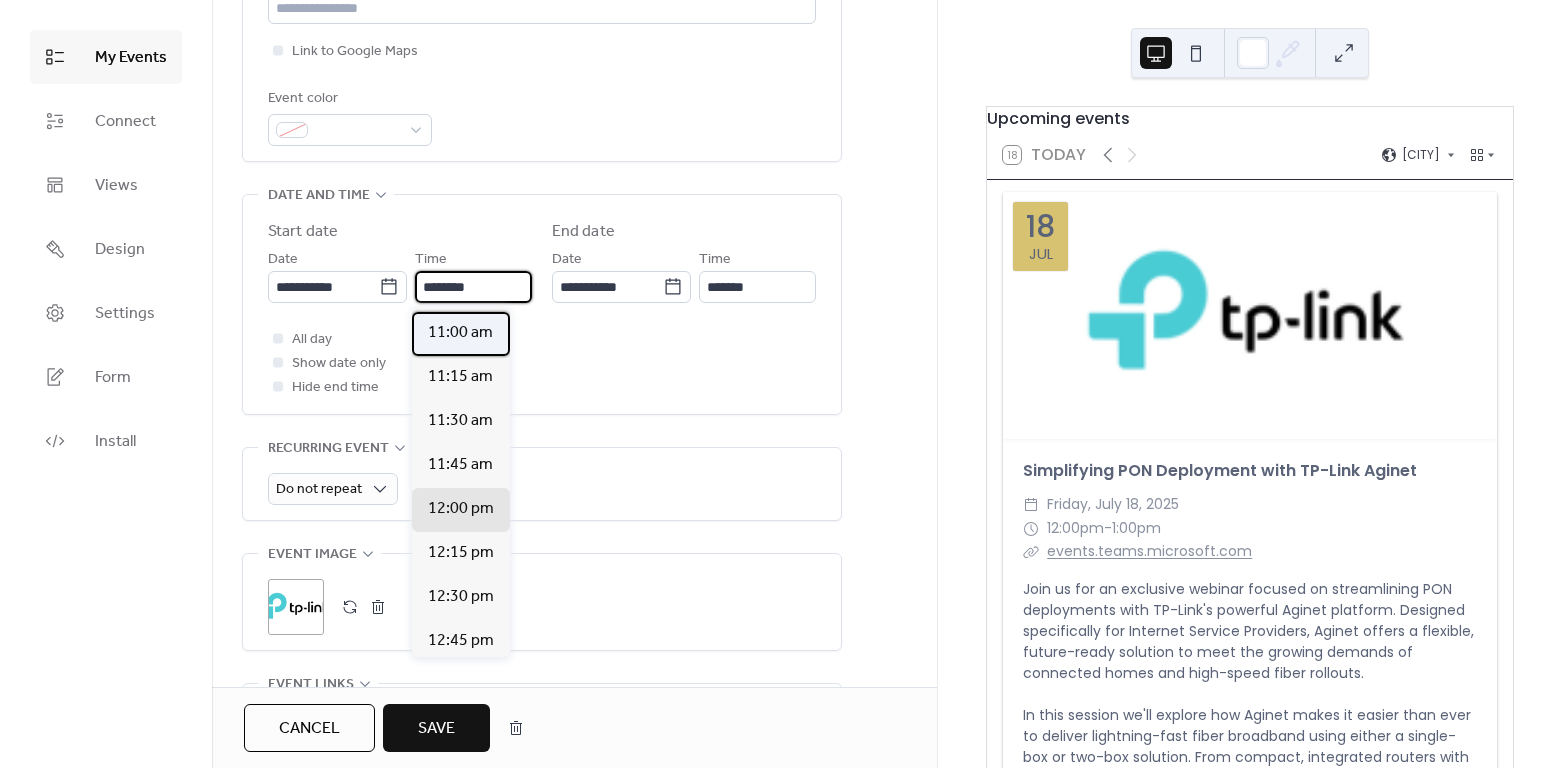 click on "11:00 am" at bounding box center [460, 333] 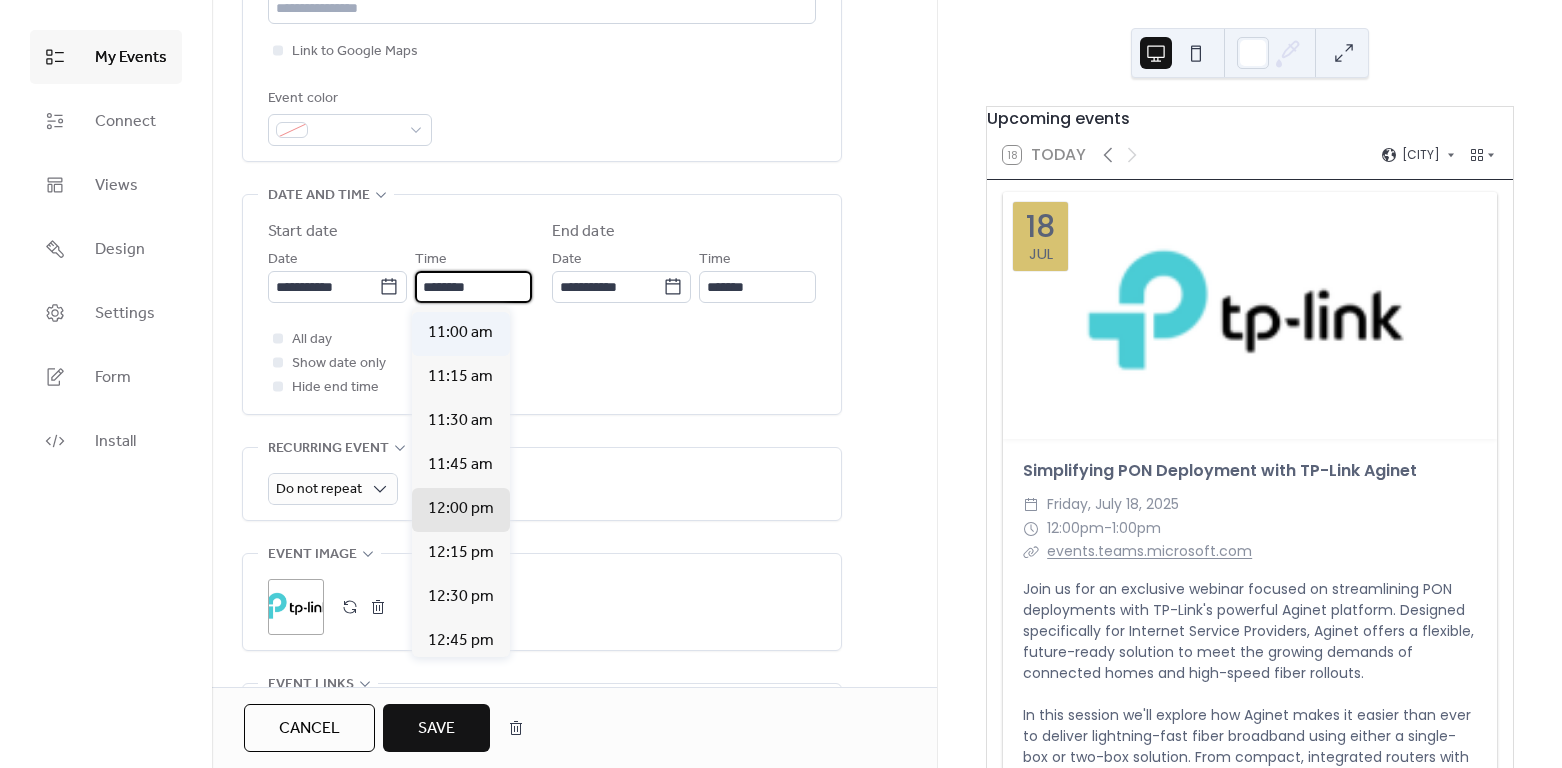 type on "********" 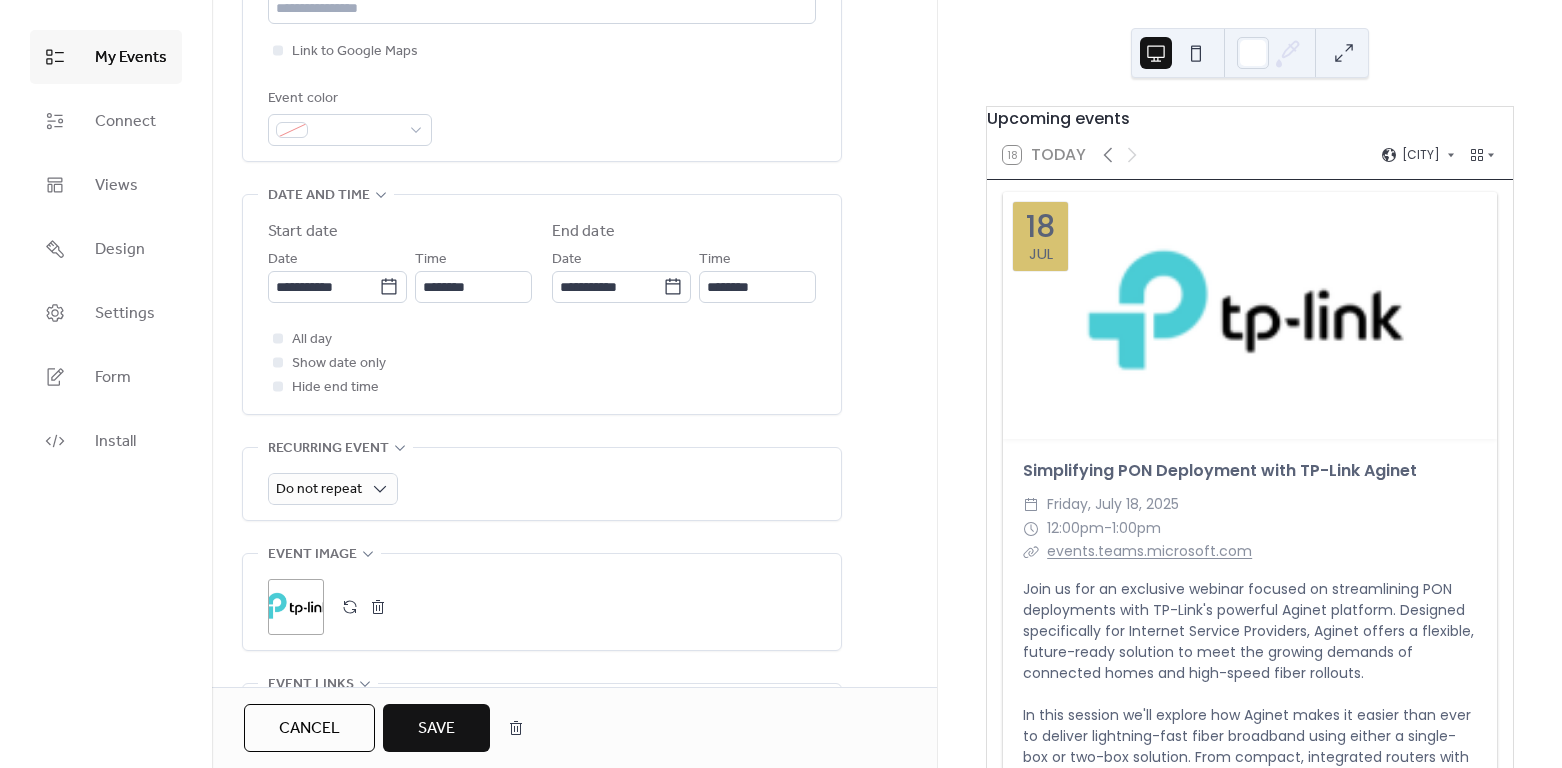 click on "Save" at bounding box center (436, 728) 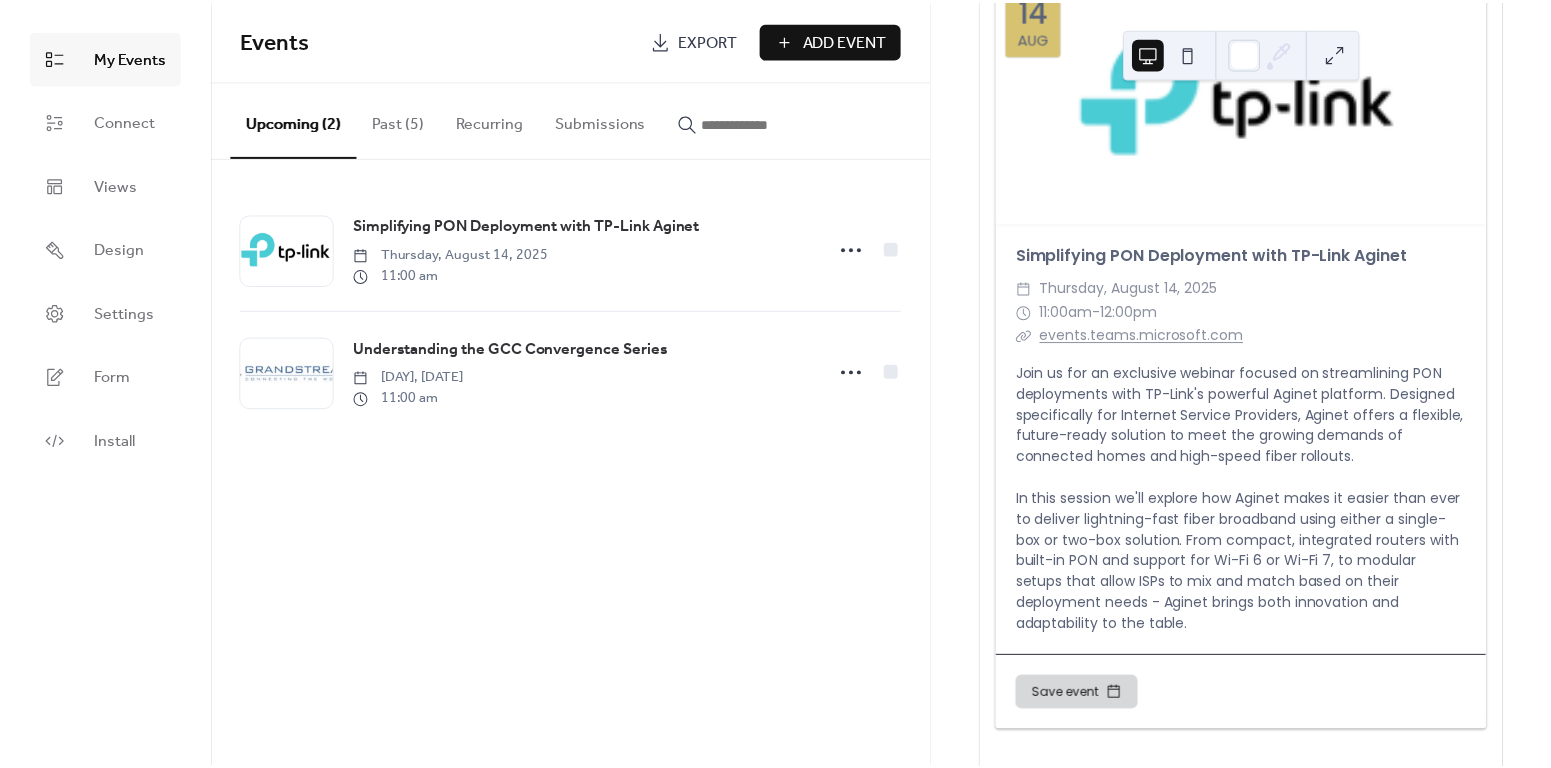 scroll, scrollTop: 0, scrollLeft: 0, axis: both 